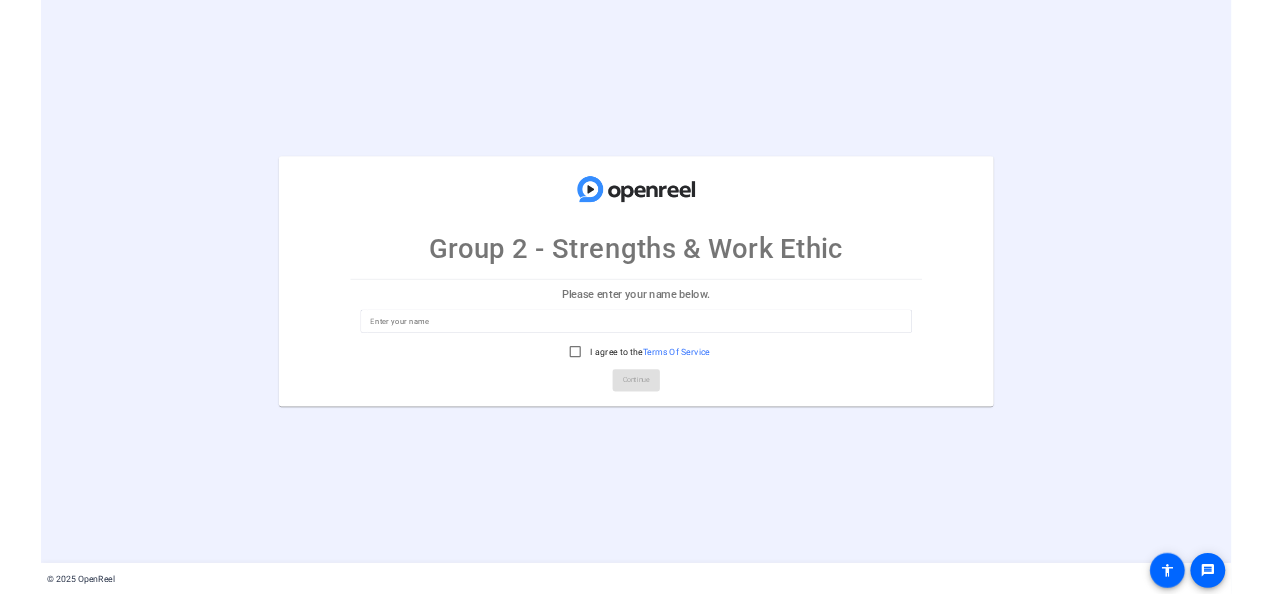 scroll, scrollTop: 0, scrollLeft: 0, axis: both 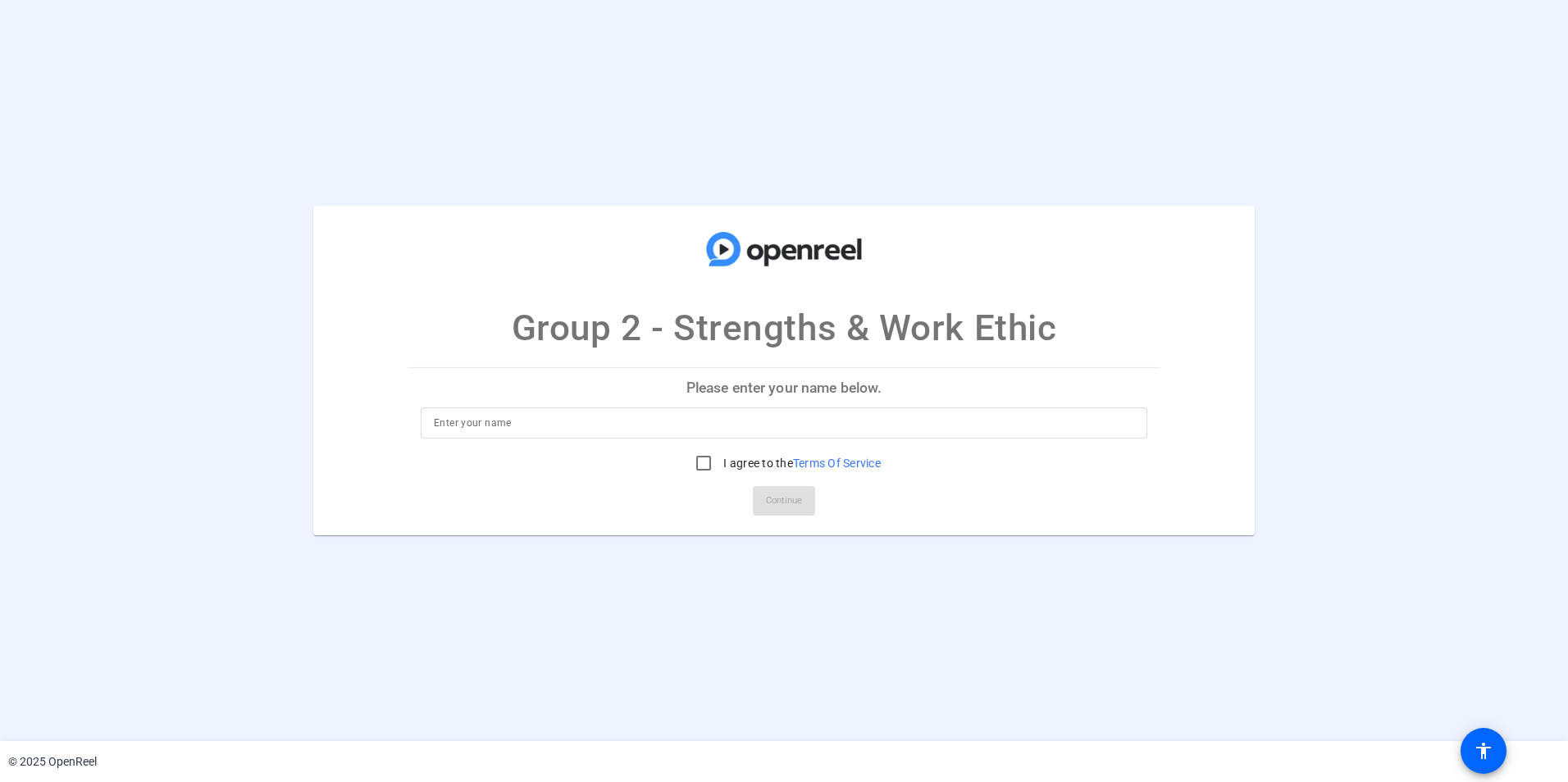 click on "Please enter your name below." 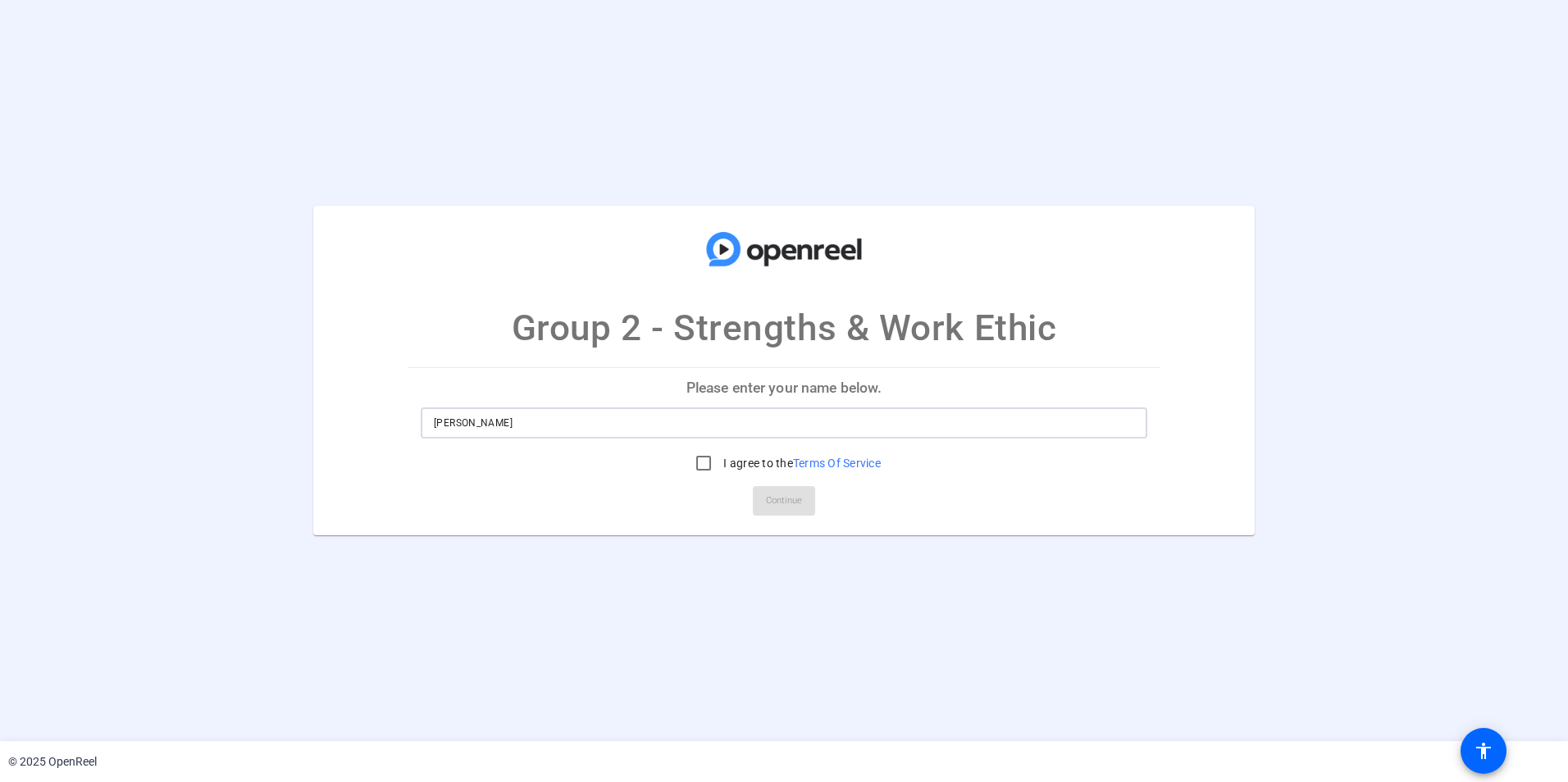 type on "[PERSON_NAME] [PERSON_NAME]" 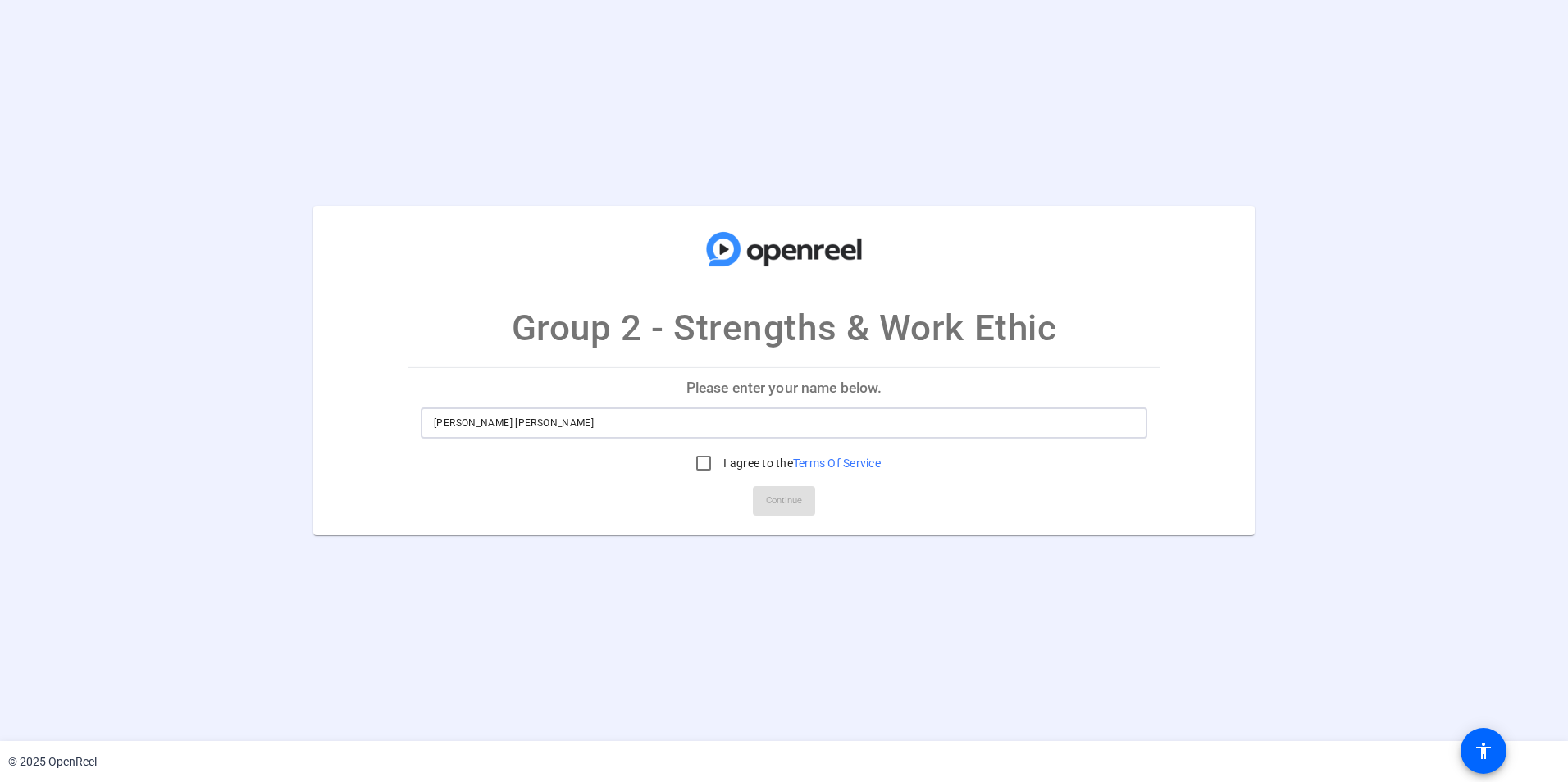 click on "[PERSON_NAME] [PERSON_NAME]" at bounding box center [784, 423] 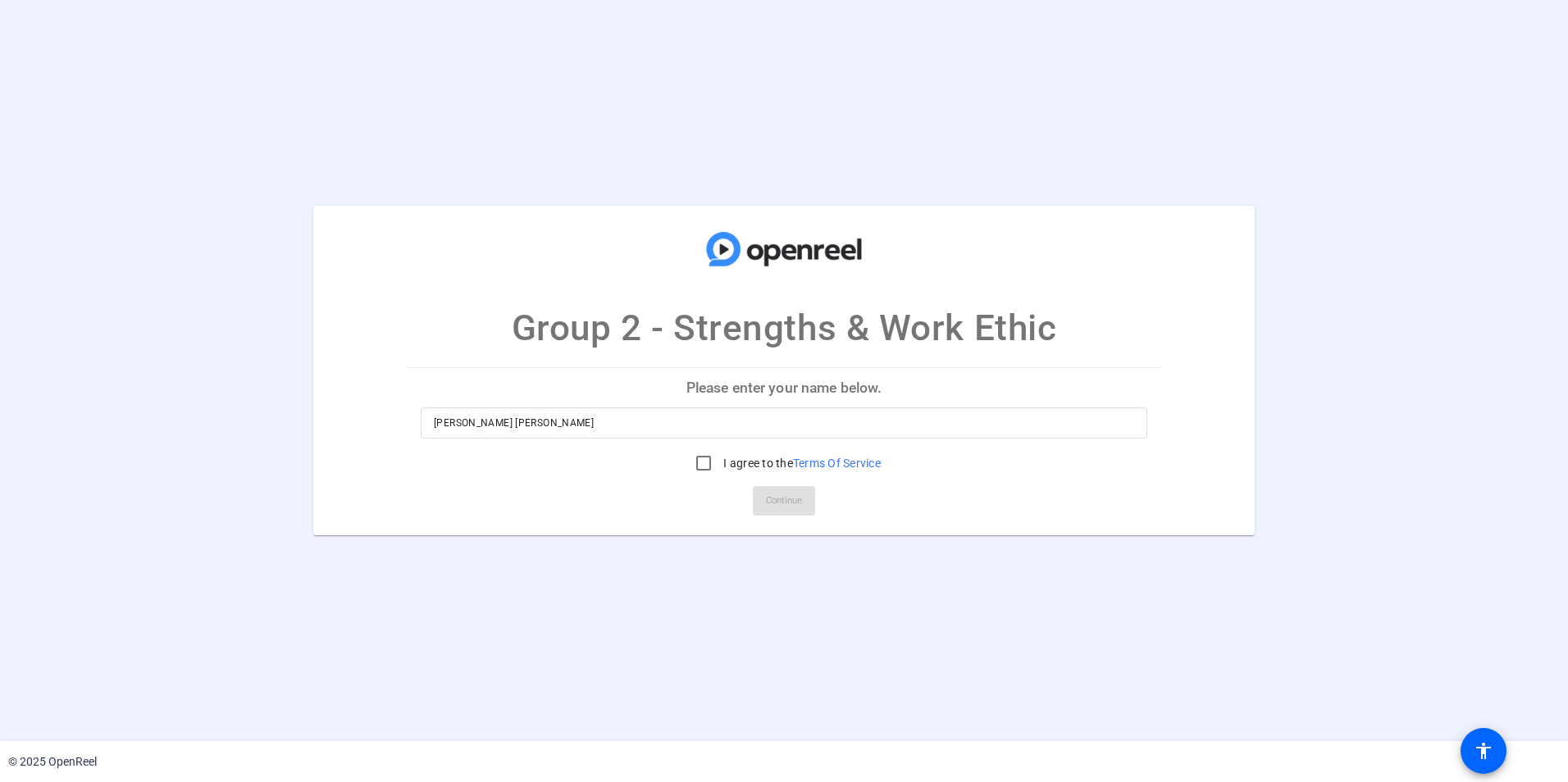click on "Terms Of Service" at bounding box center [836, 463] 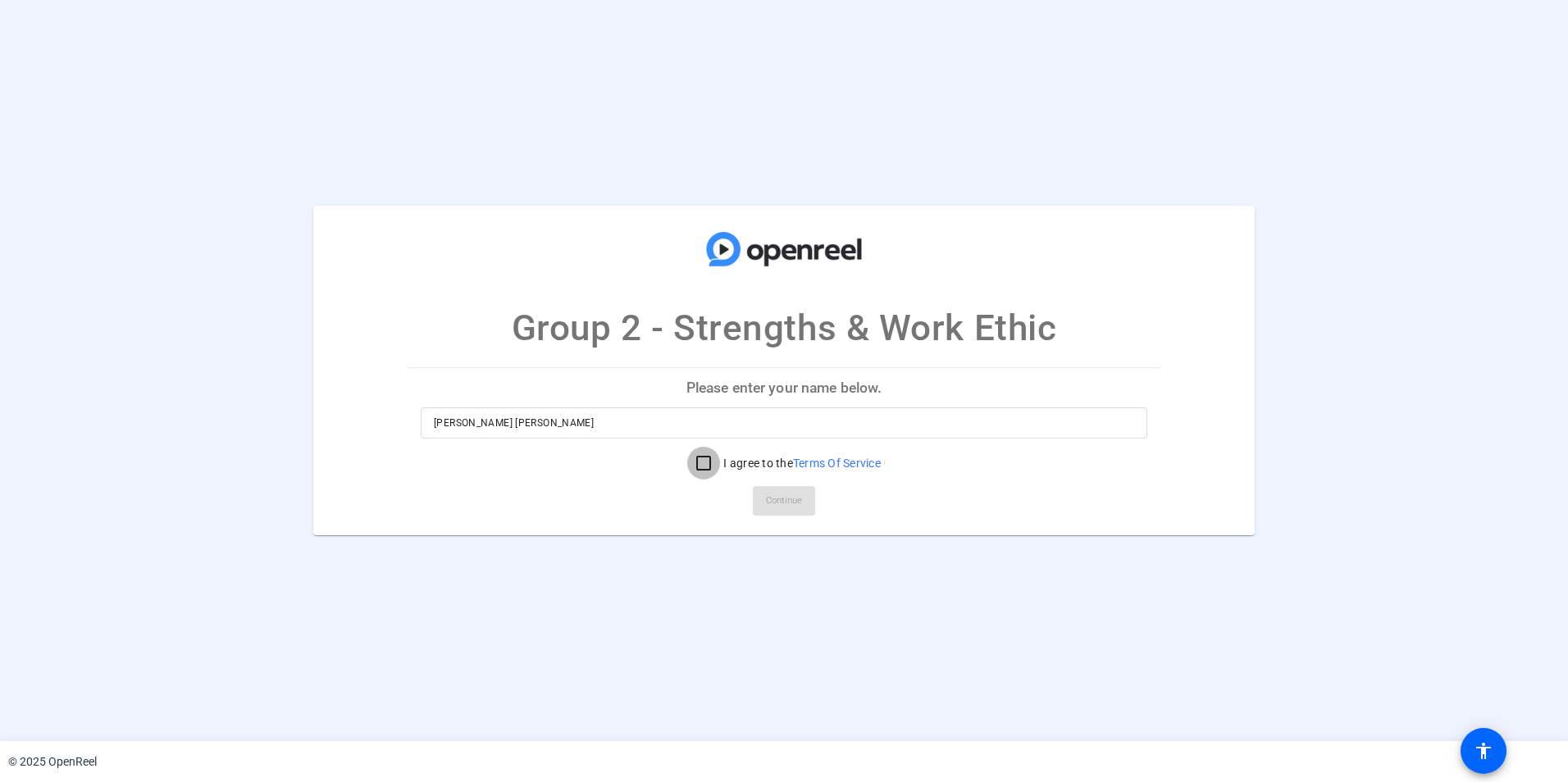 click on "I agree to the  Terms Of Service" at bounding box center (704, 463) 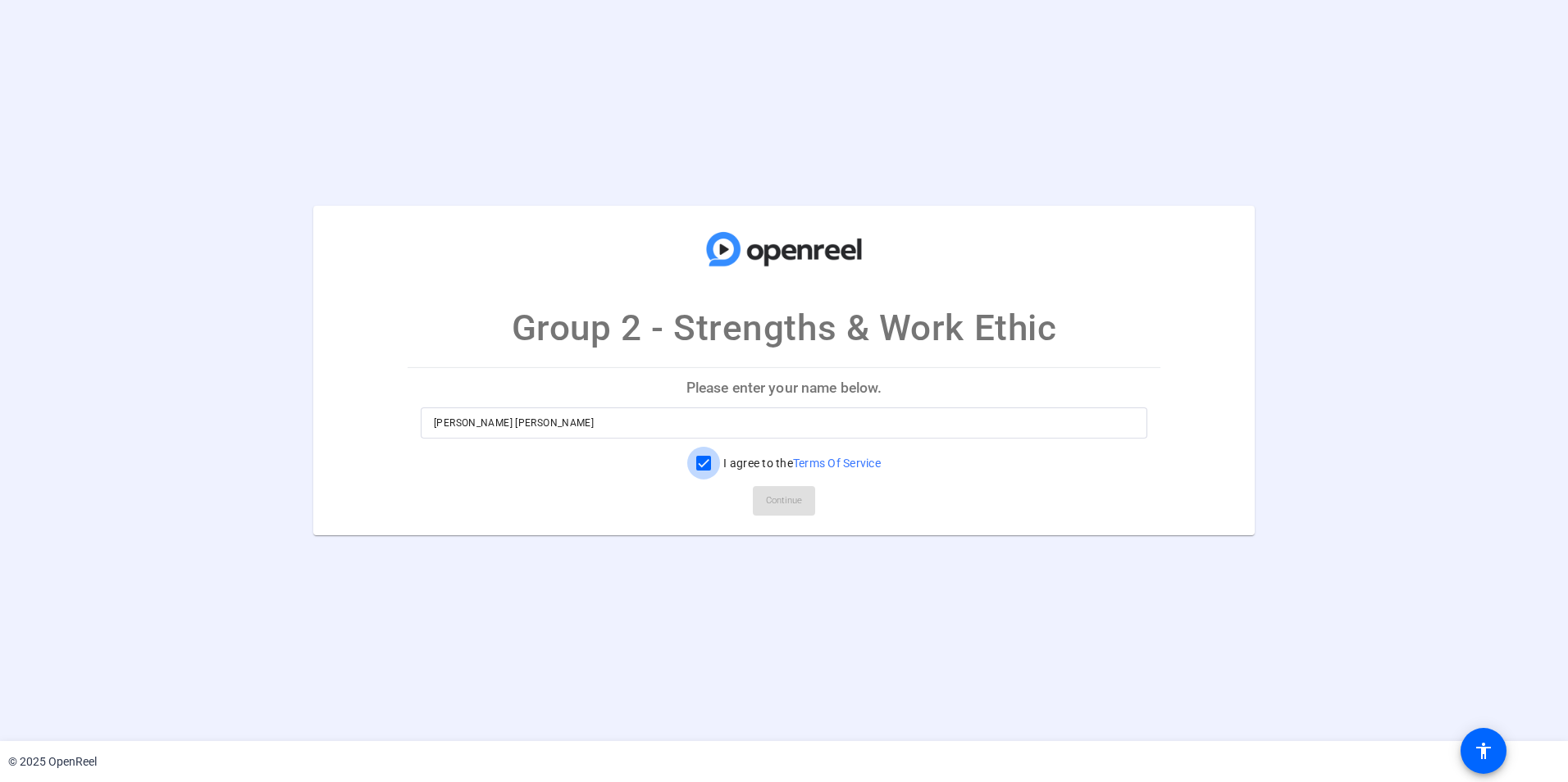 checkbox on "true" 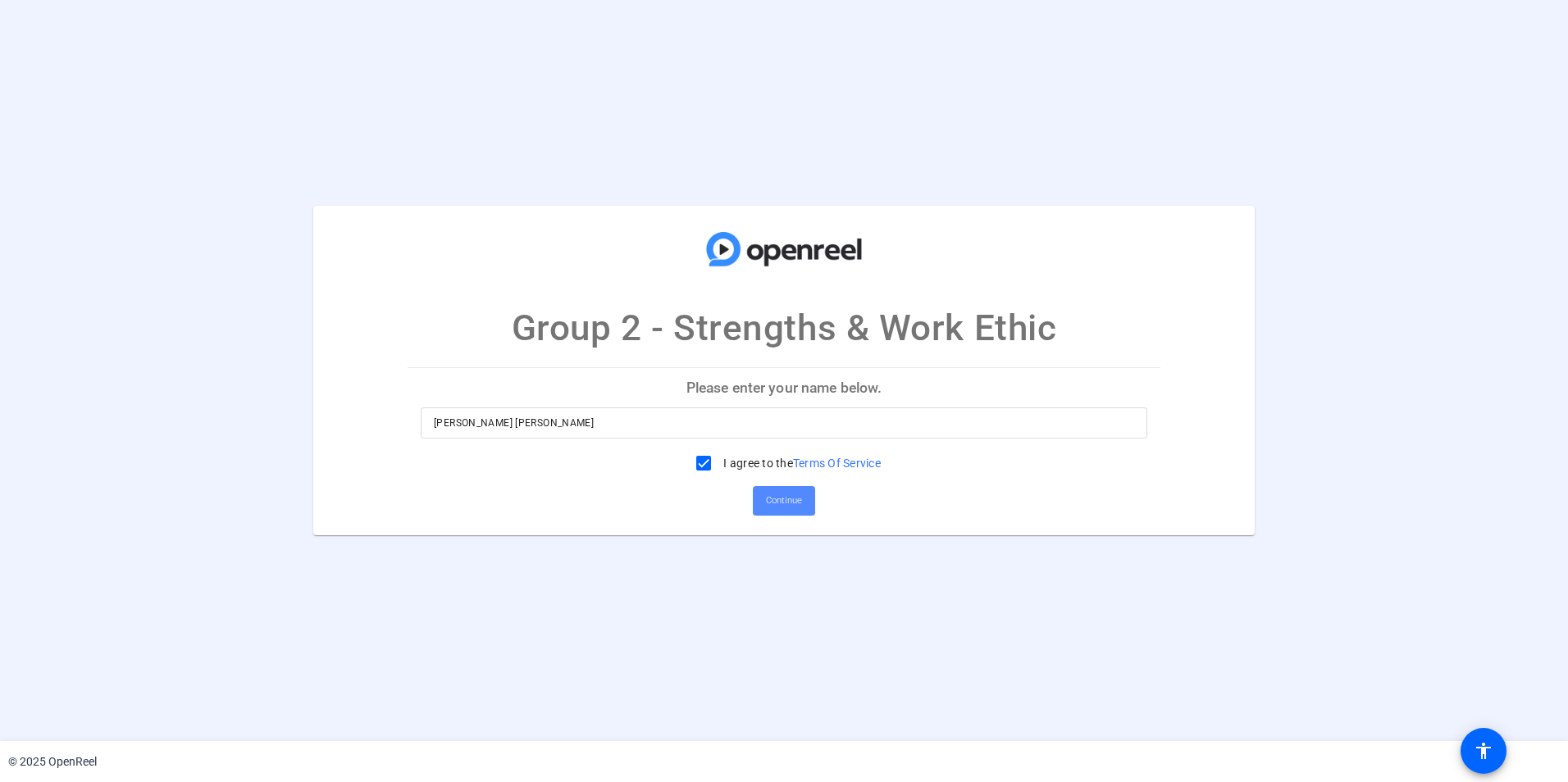 click on "Continue" 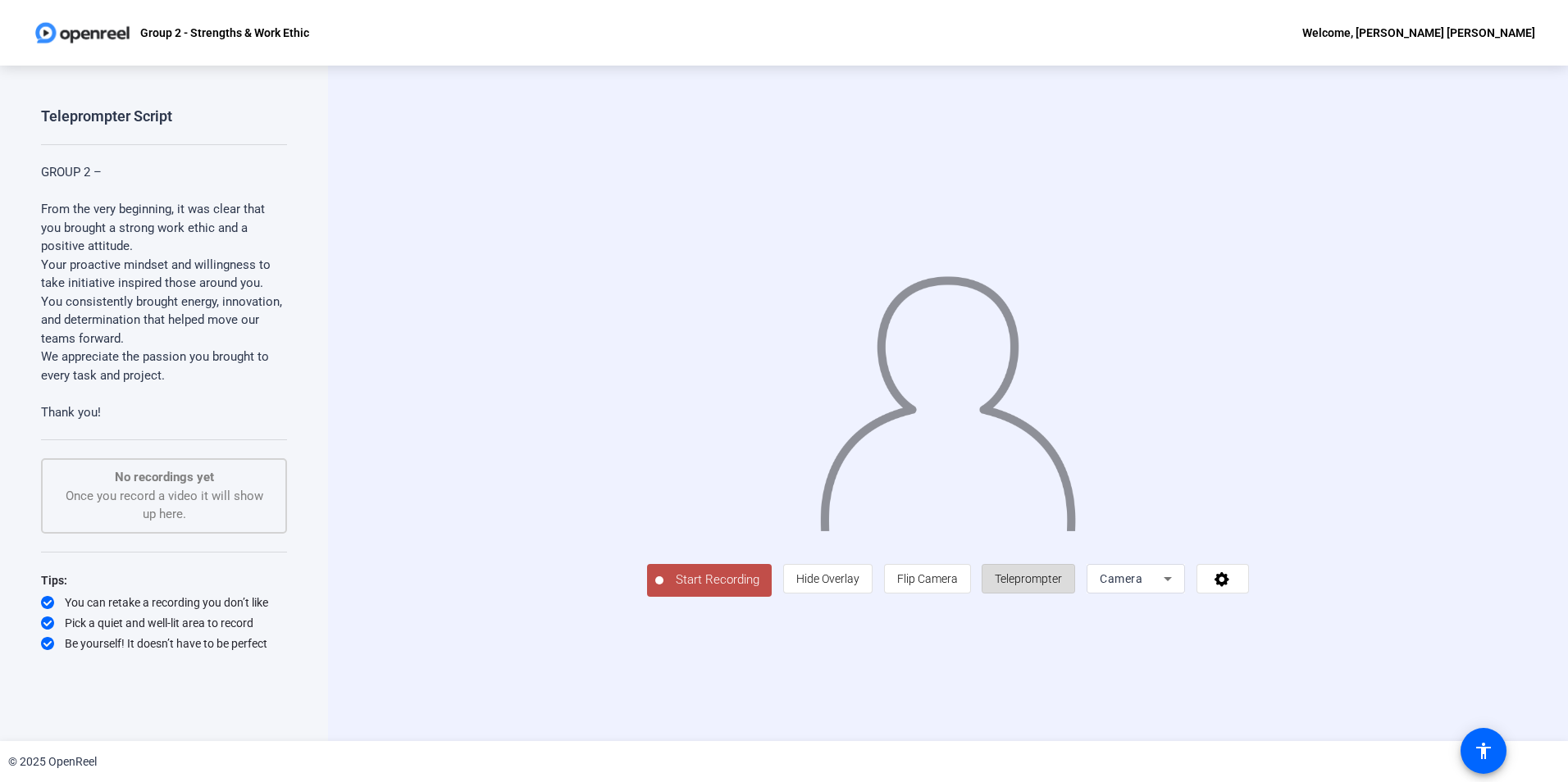 click on "Teleprompter" 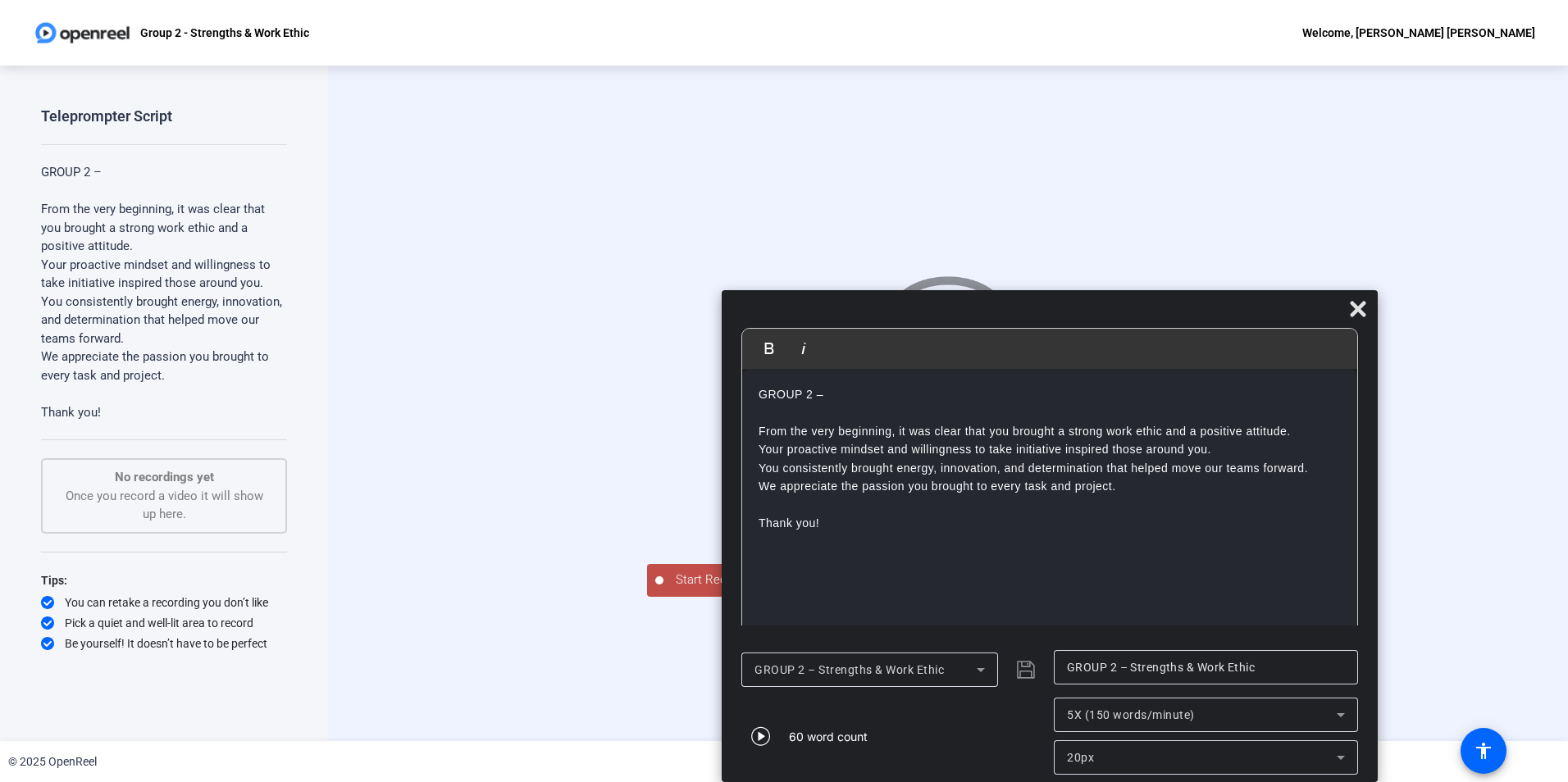 drag, startPoint x: 874, startPoint y: 17, endPoint x: 1140, endPoint y: 311, distance: 396.47446 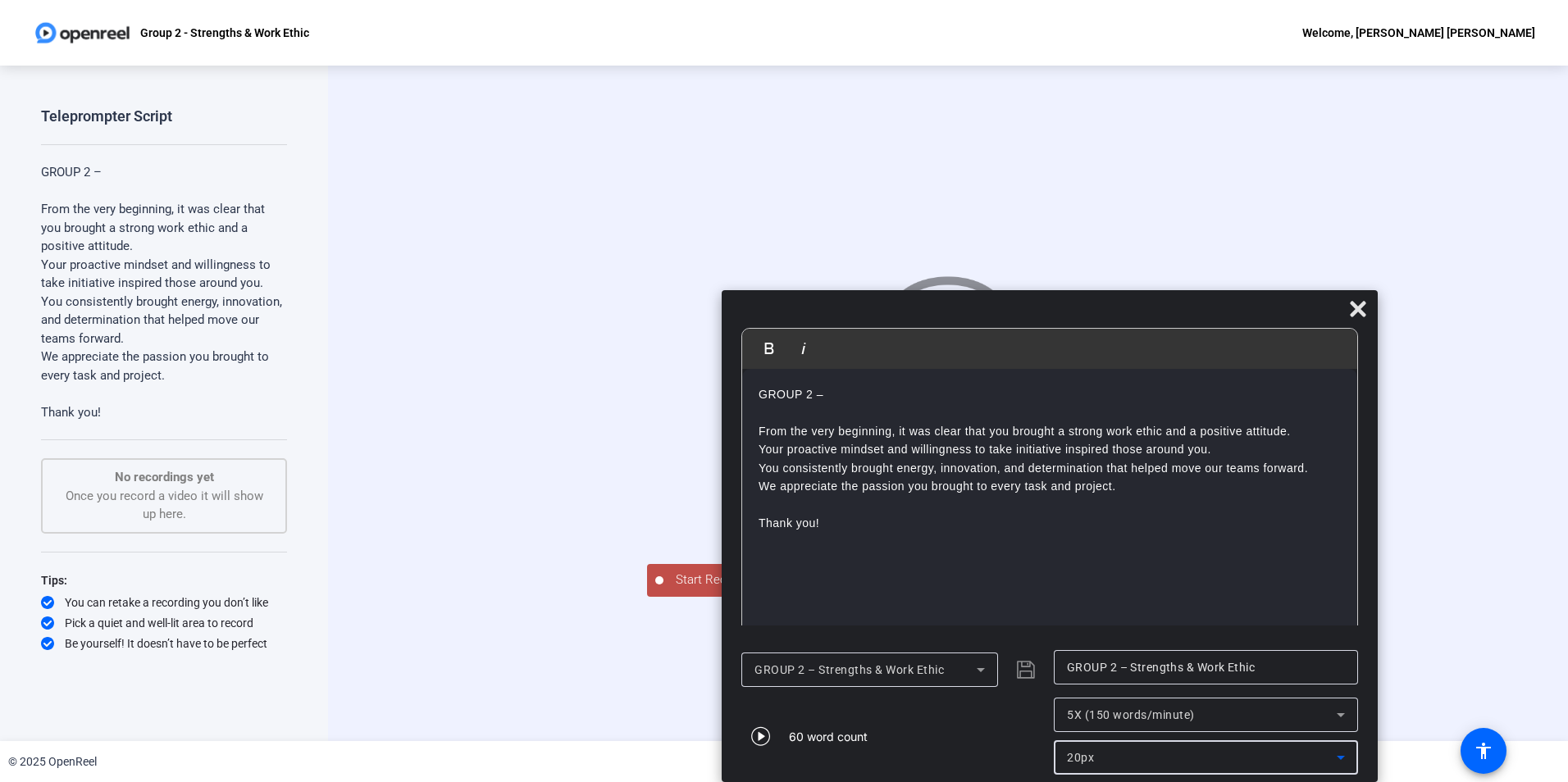 click 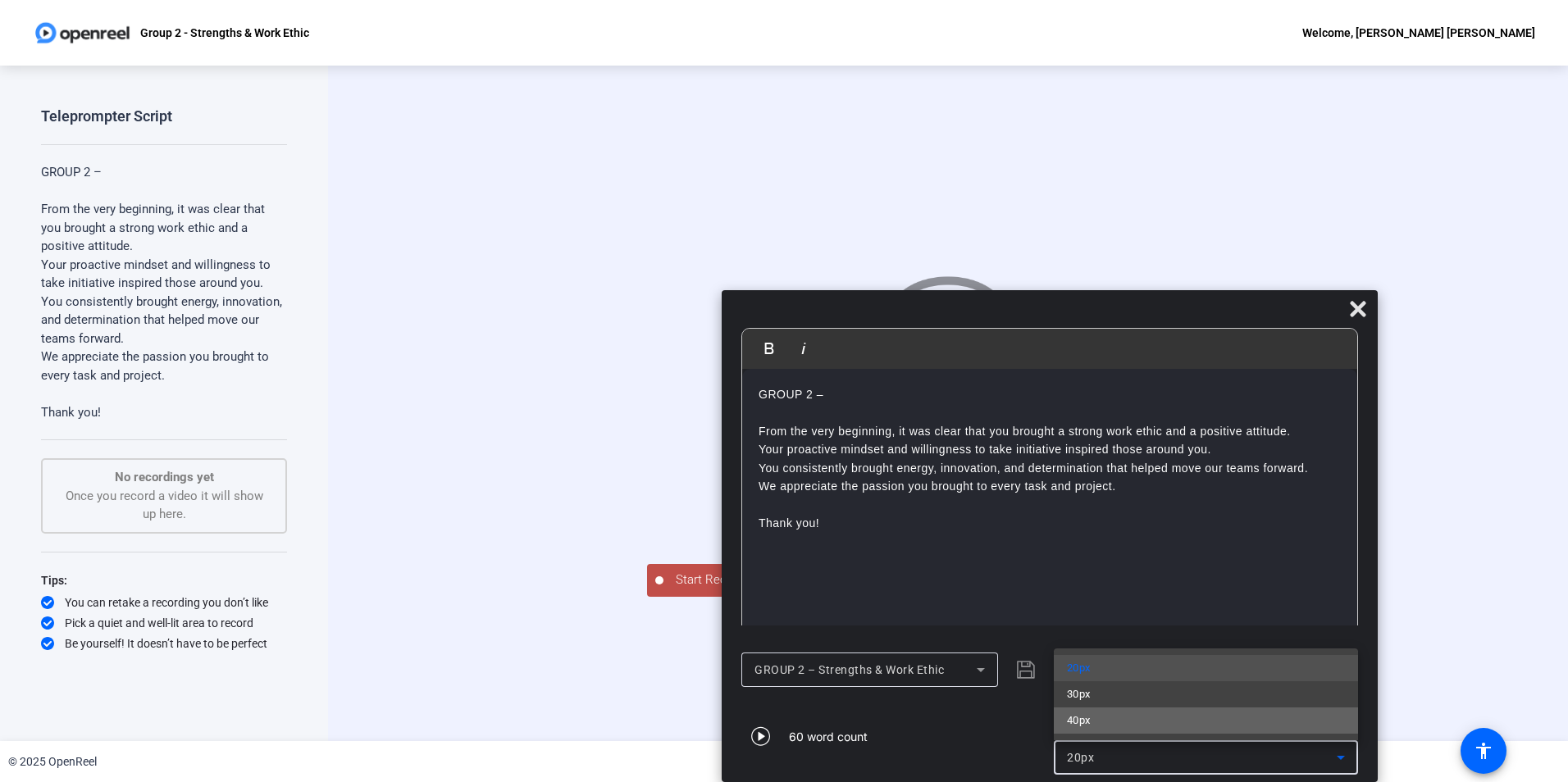click on "40px" at bounding box center [1206, 721] 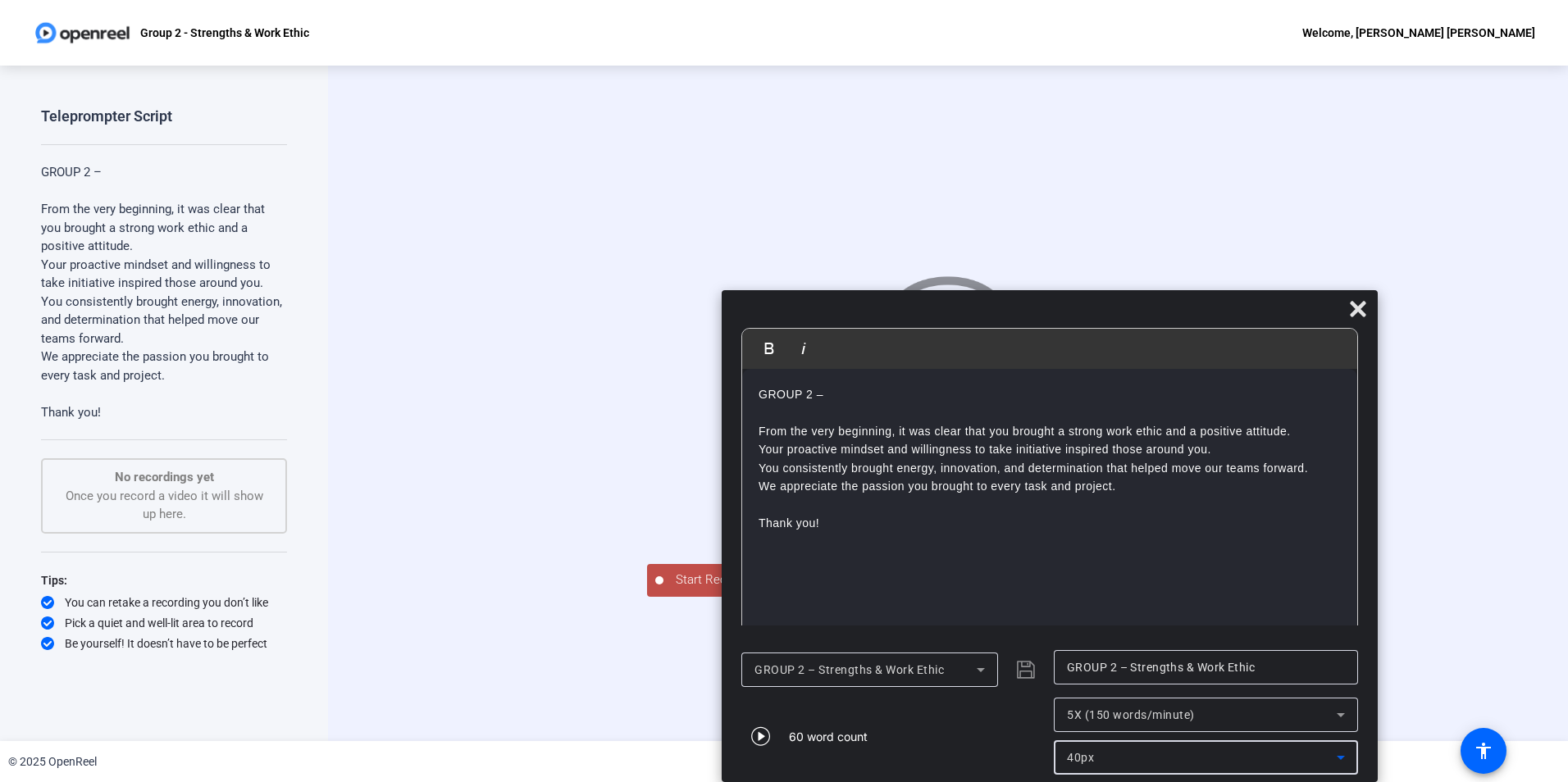 click on "40px" at bounding box center [1201, 757] 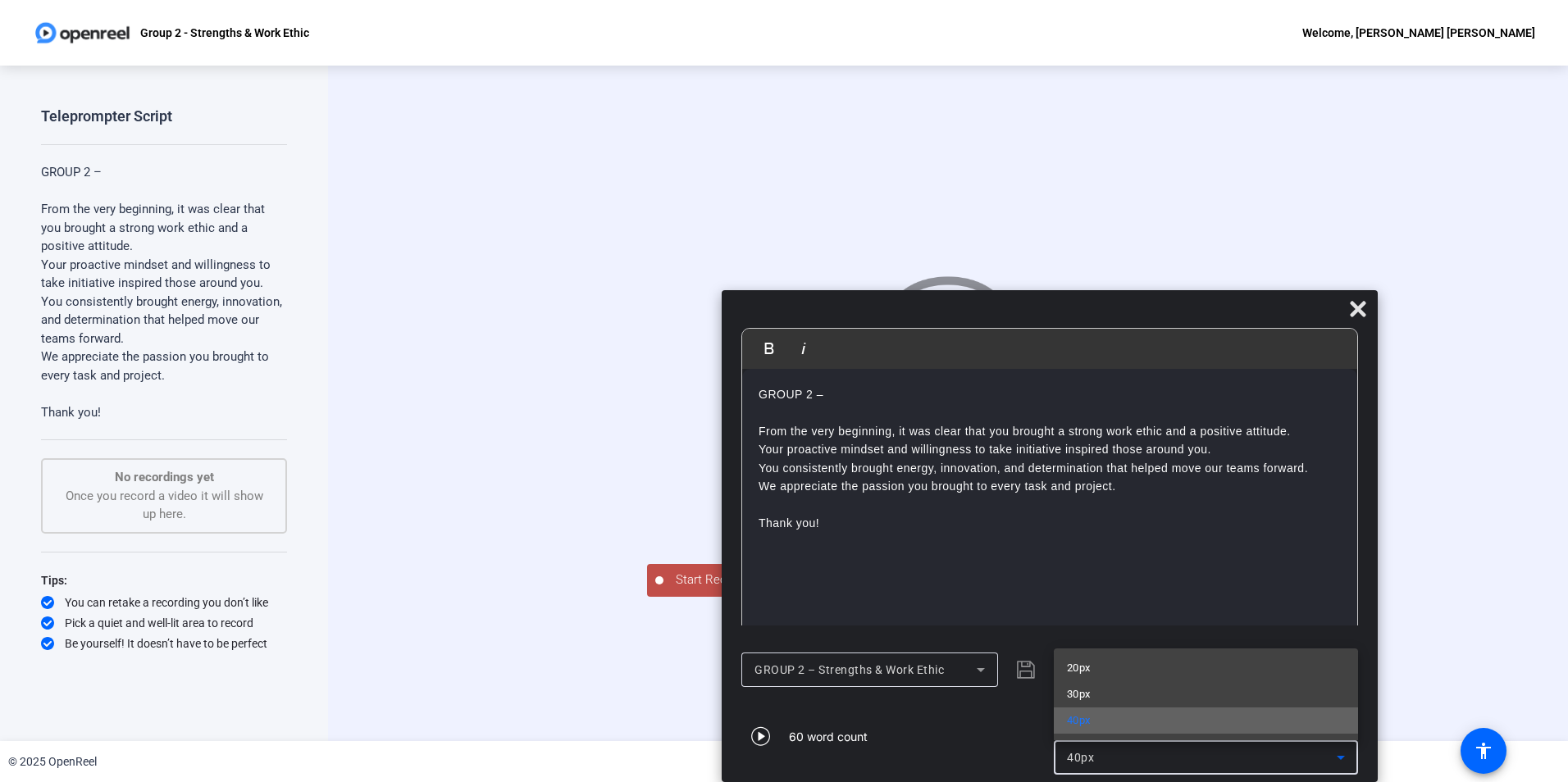 click on "40px" at bounding box center (1206, 721) 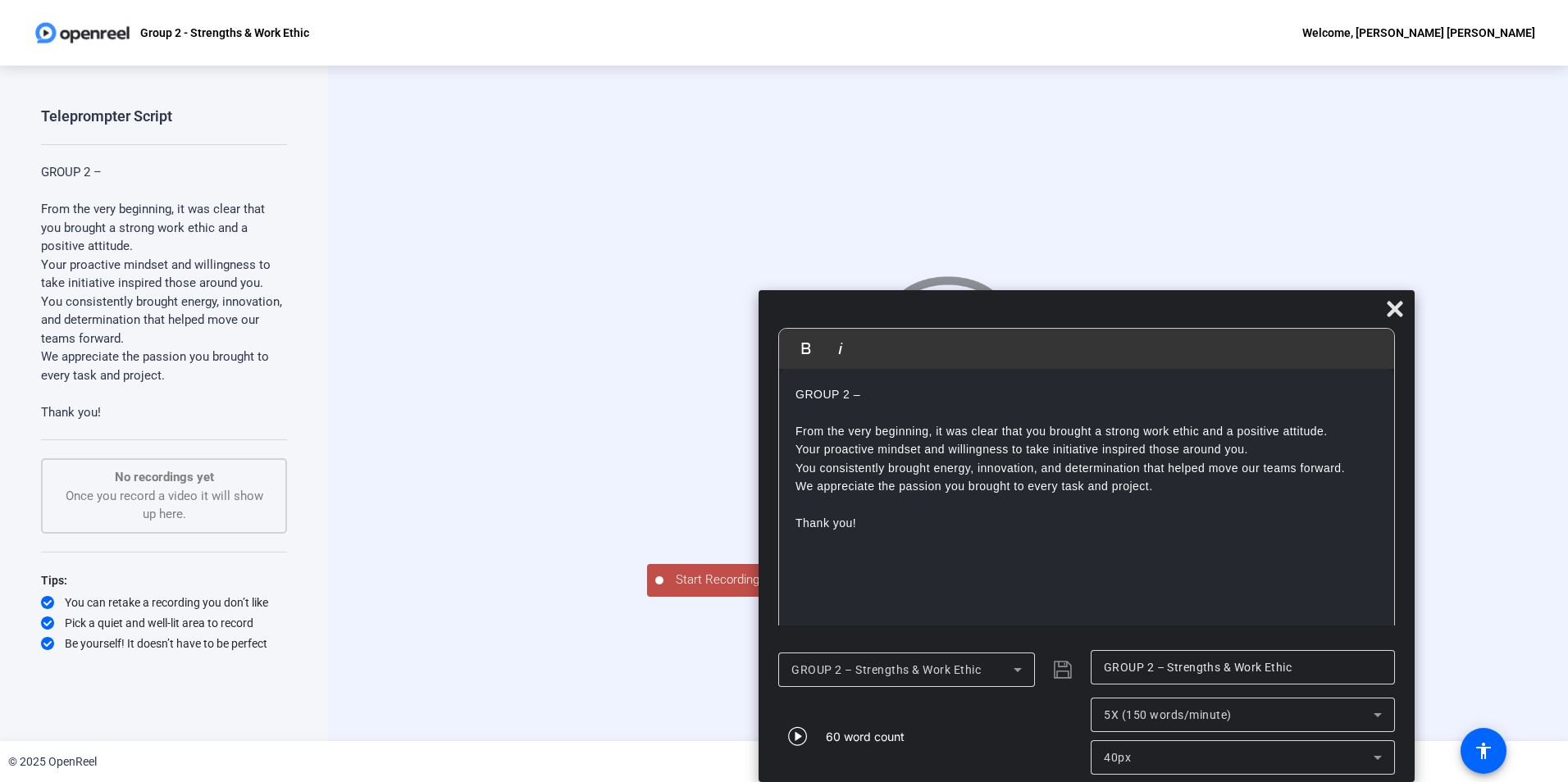 drag, startPoint x: 1119, startPoint y: 319, endPoint x: 1157, endPoint y: 453, distance: 139.28388 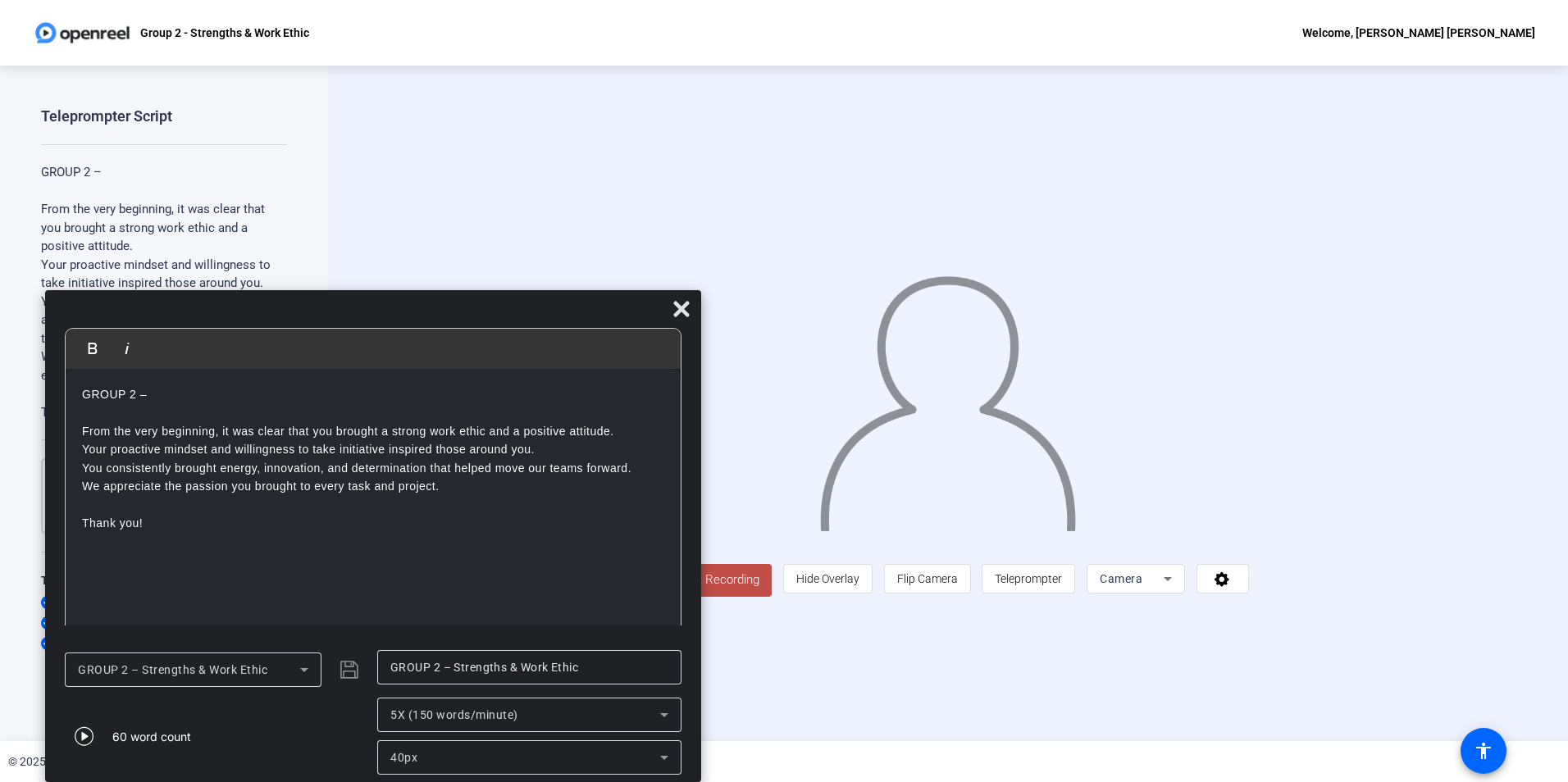 drag, startPoint x: 1222, startPoint y: 312, endPoint x: 507, endPoint y: 366, distance: 717.03626 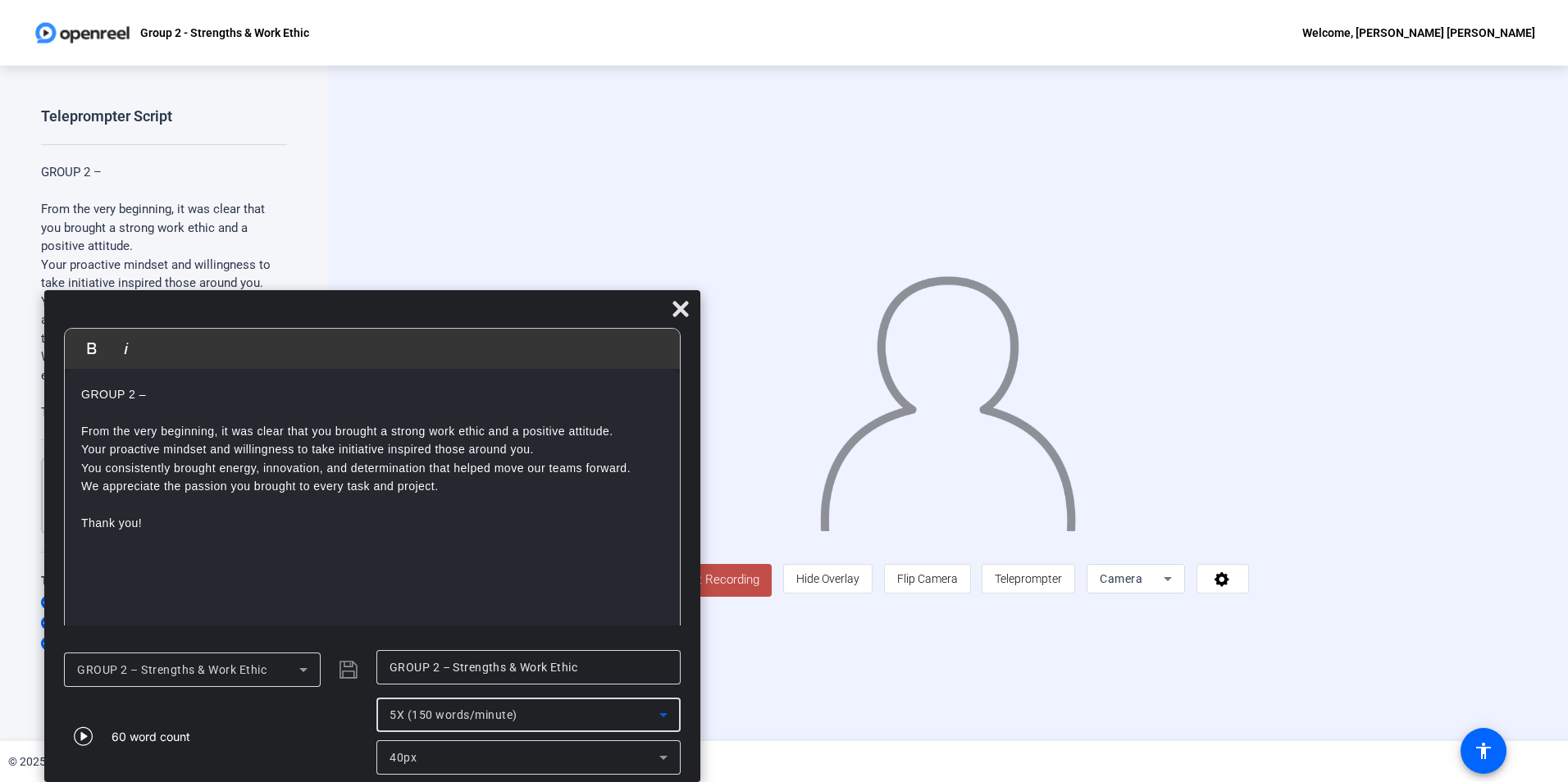 click 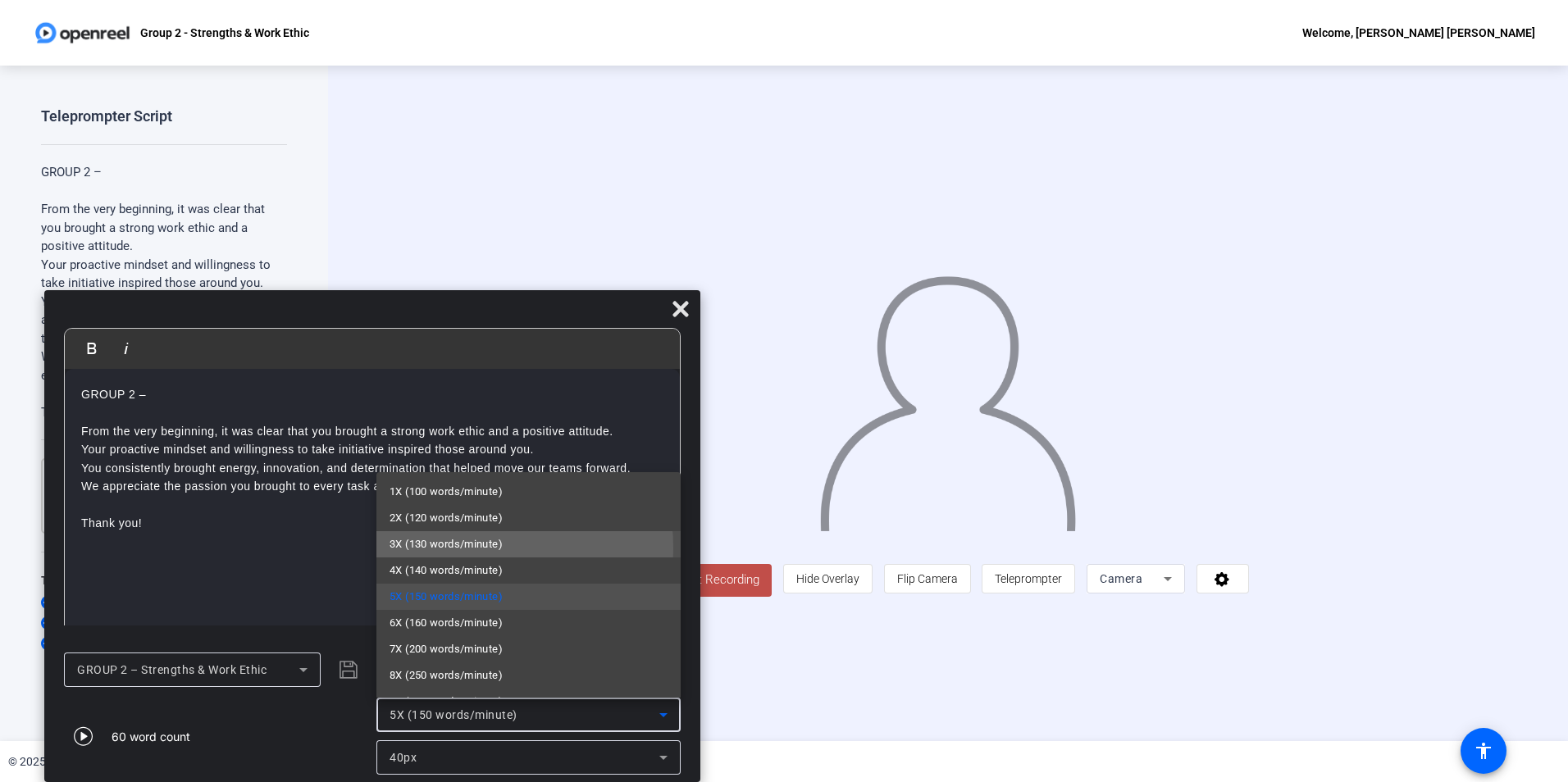 click on "3X (130 words/minute)" at bounding box center (446, 544) 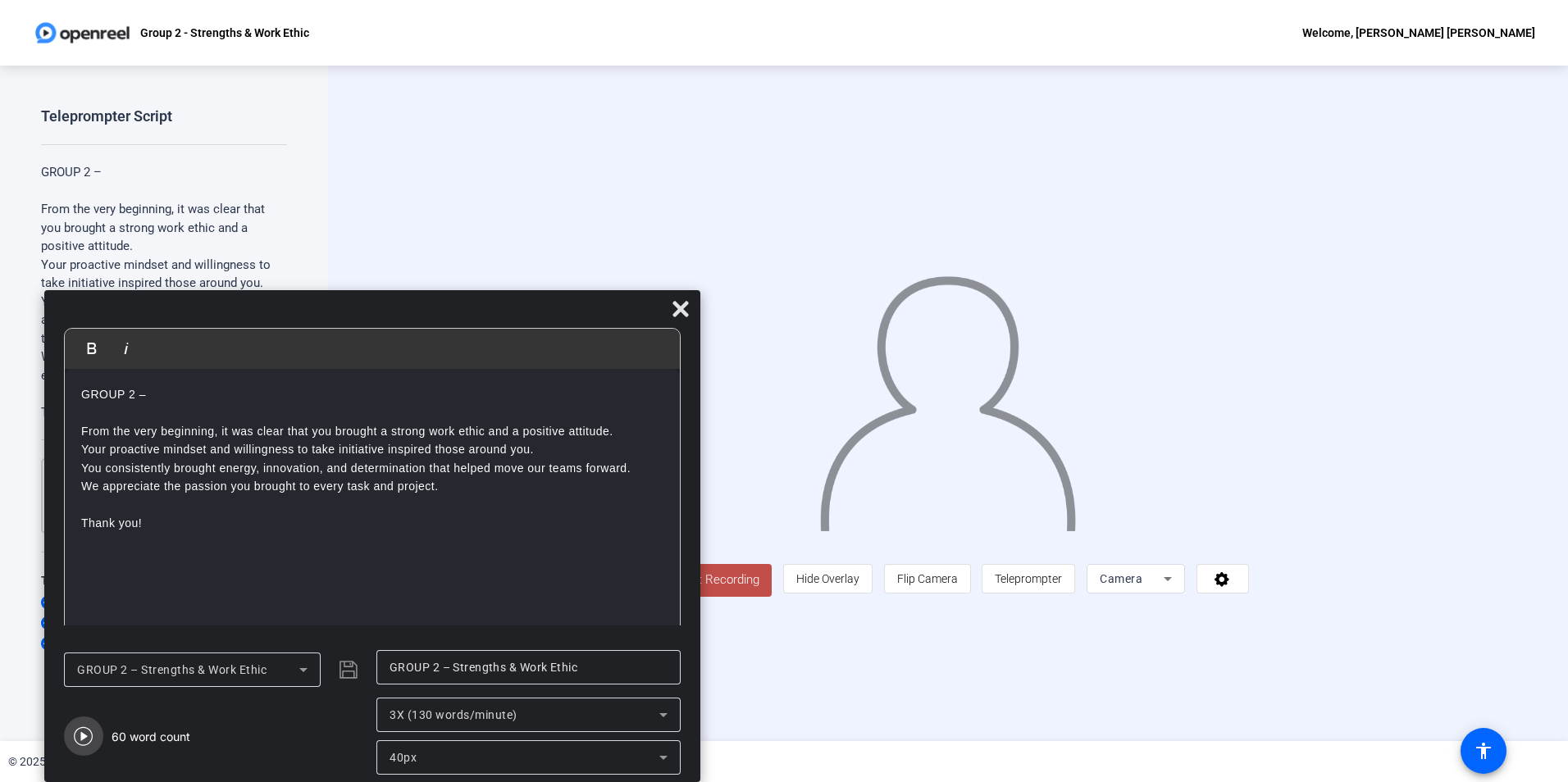 click 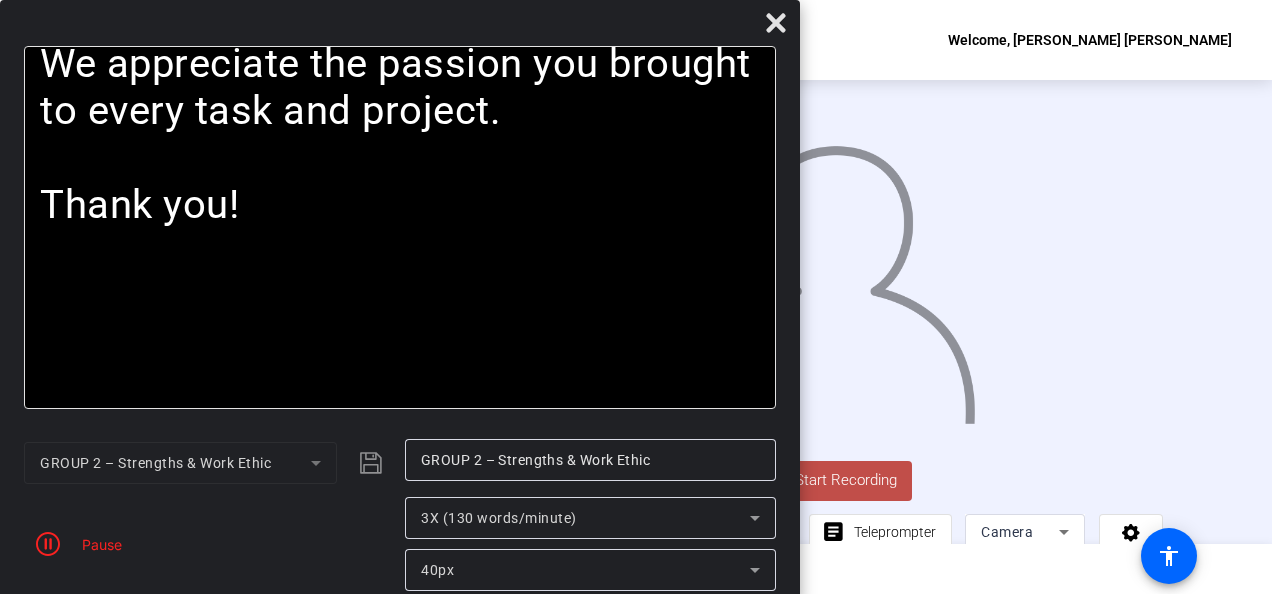 drag, startPoint x: 592, startPoint y: 27, endPoint x: 474, endPoint y: 172, distance: 186.94652 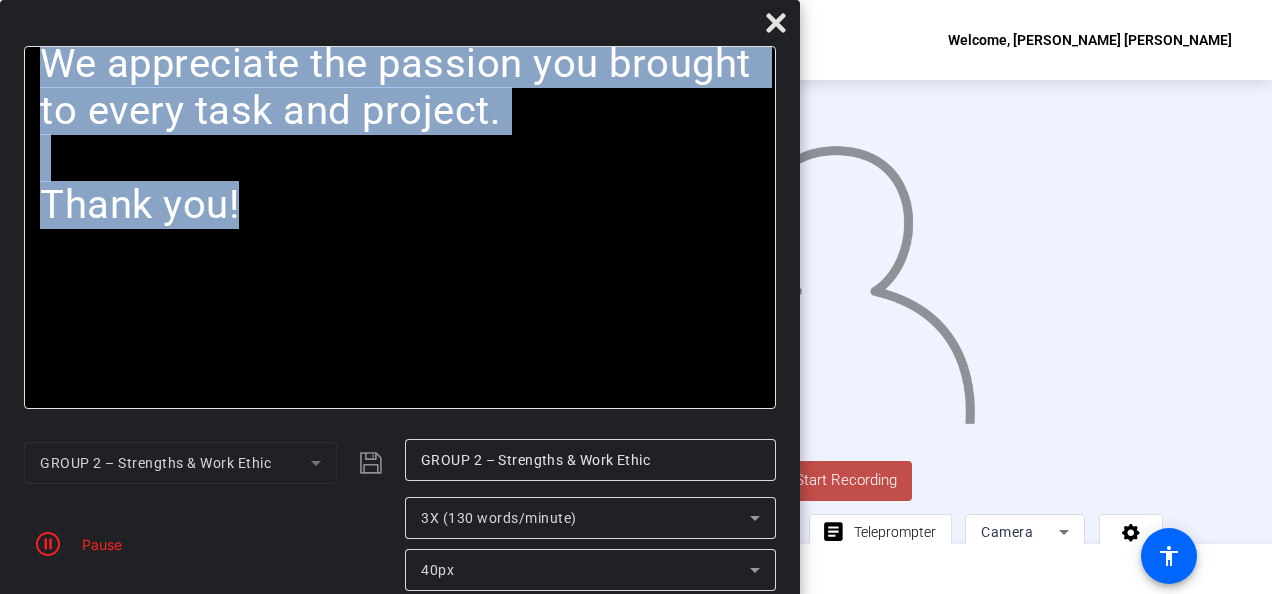 drag, startPoint x: 170, startPoint y: 8, endPoint x: 304, endPoint y: 258, distance: 283.64767 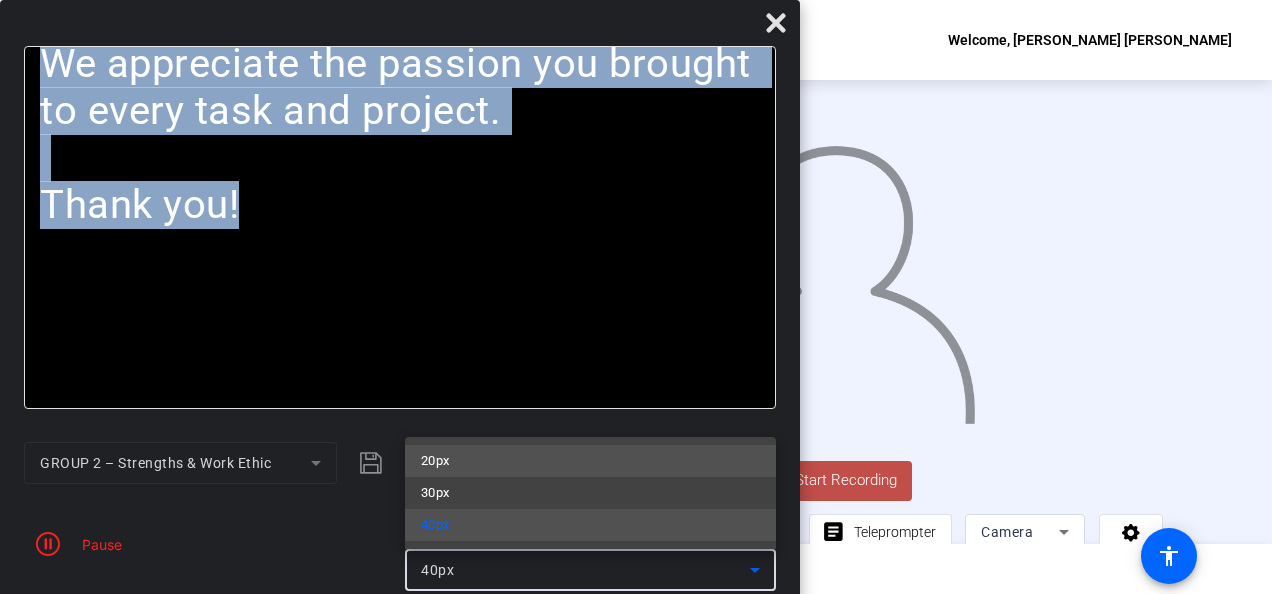 click on "20px" at bounding box center (590, 461) 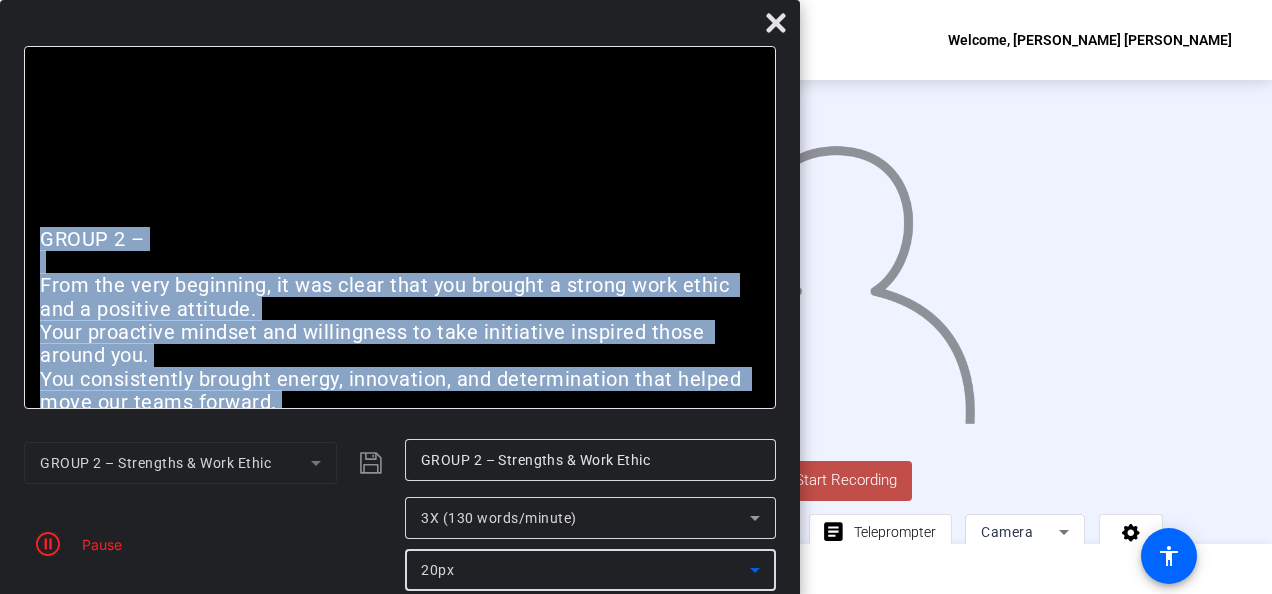 click on "3X (130 words/minute)" at bounding box center [499, 518] 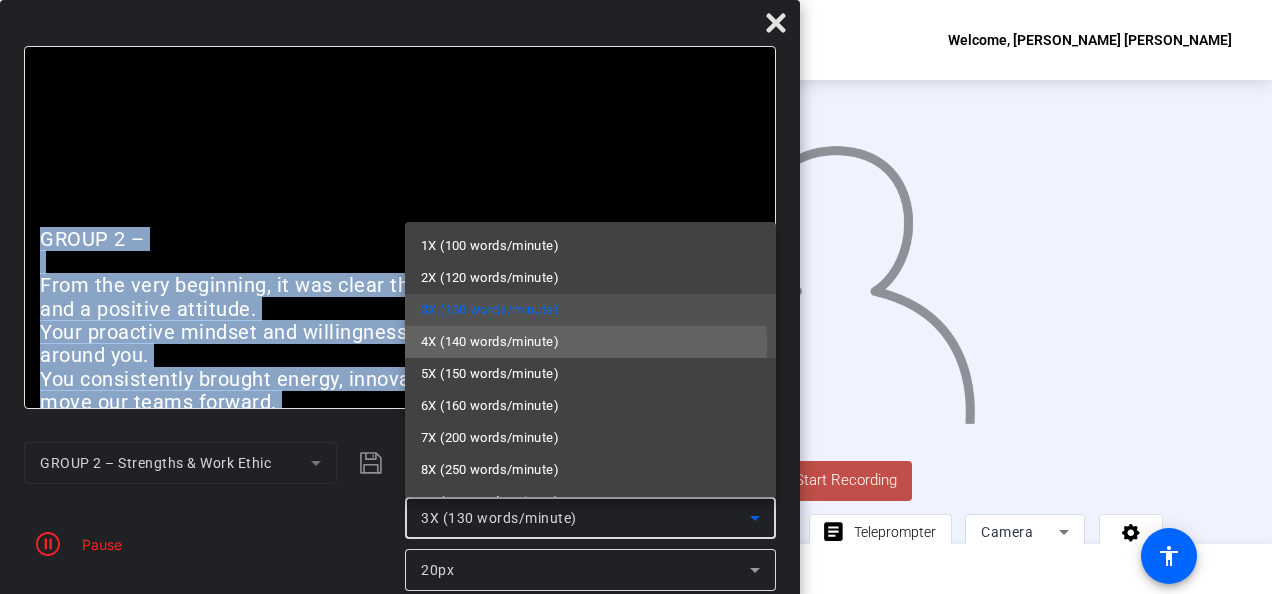 click on "4X (140 words/minute)" at bounding box center [490, 342] 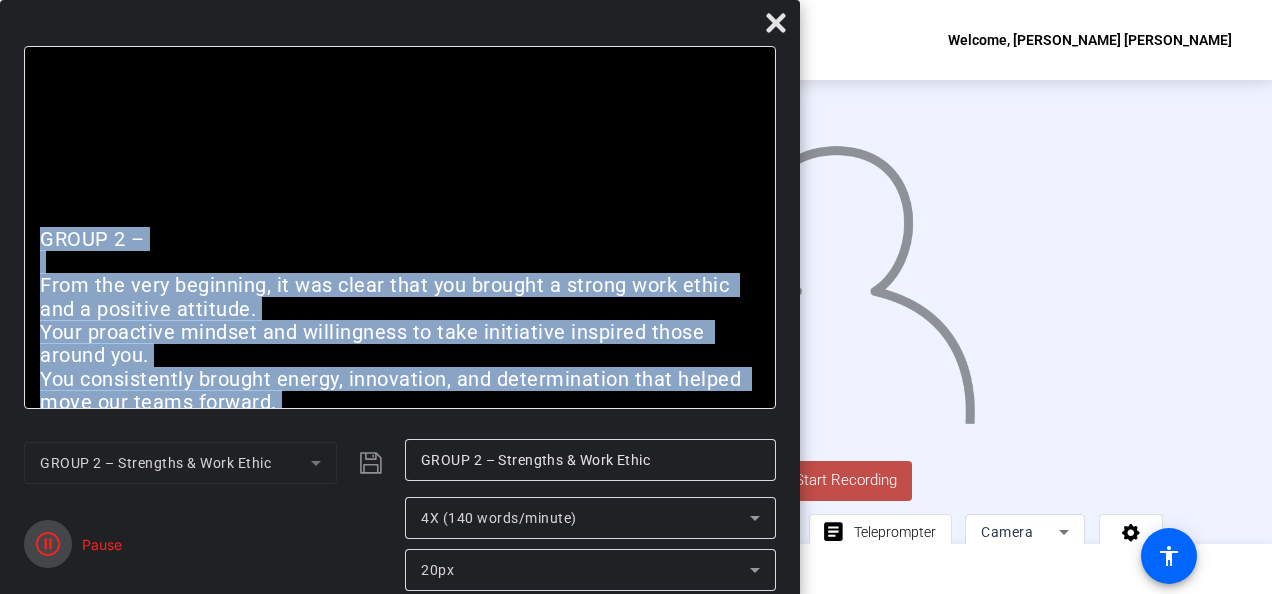 click 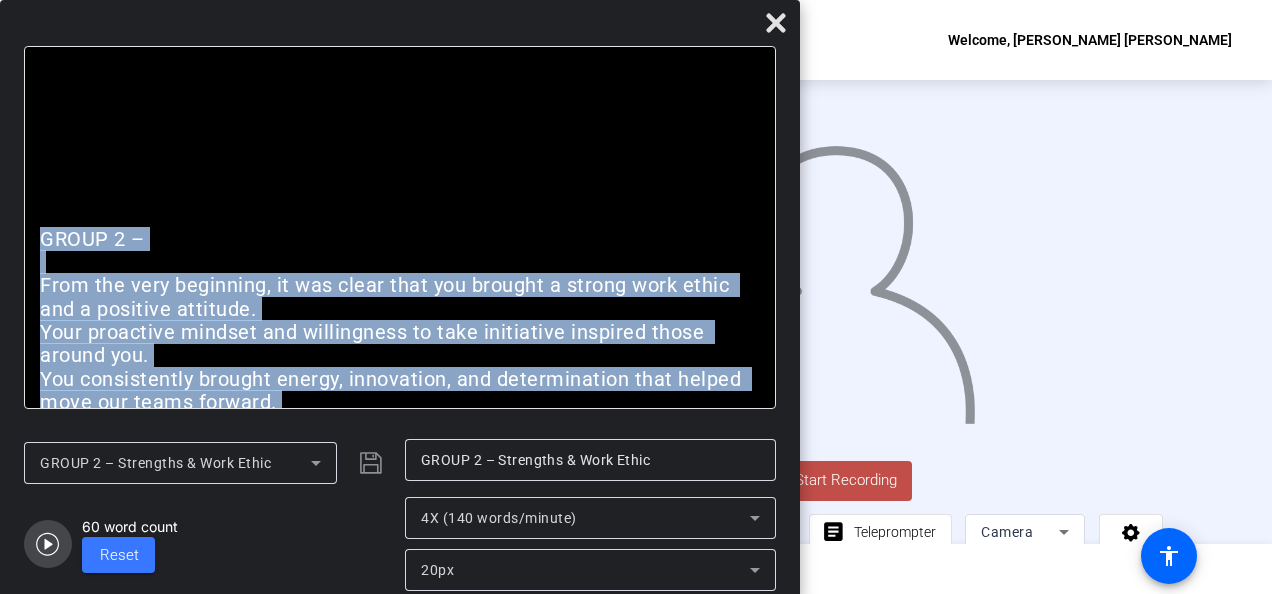 click 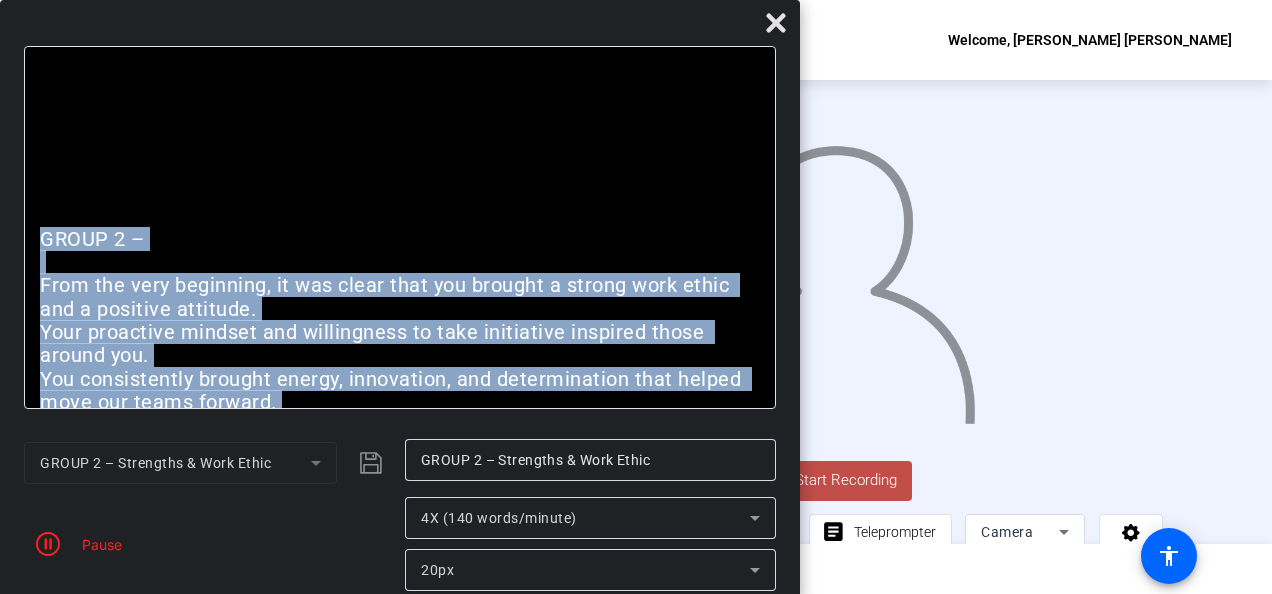 click on "Pause" 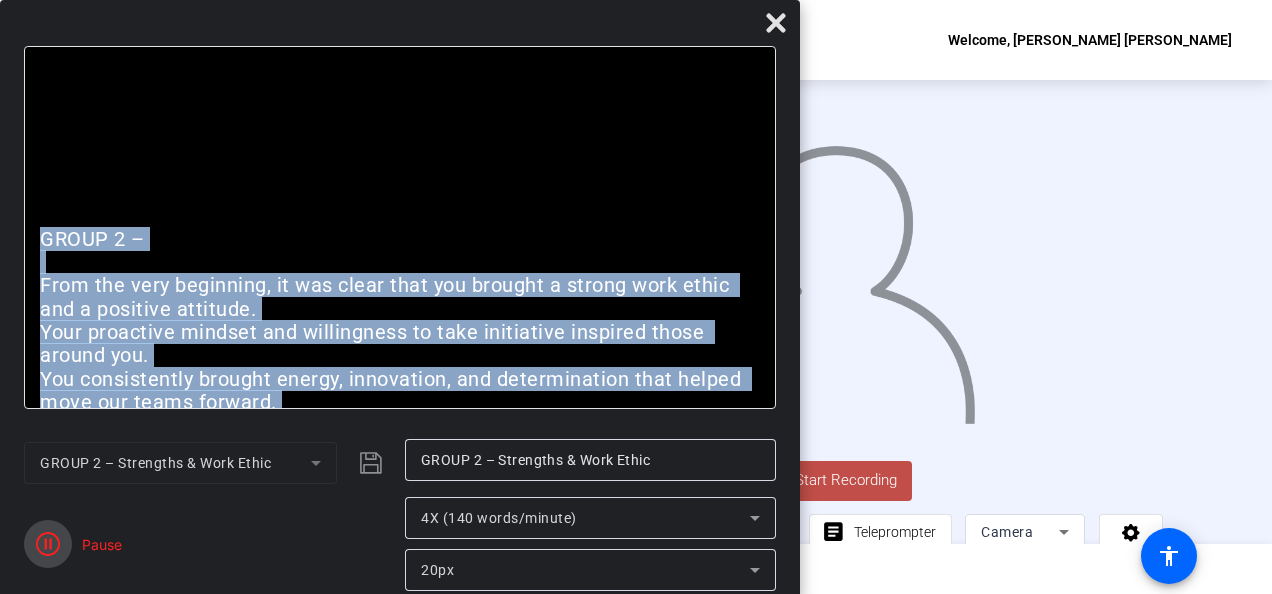 click 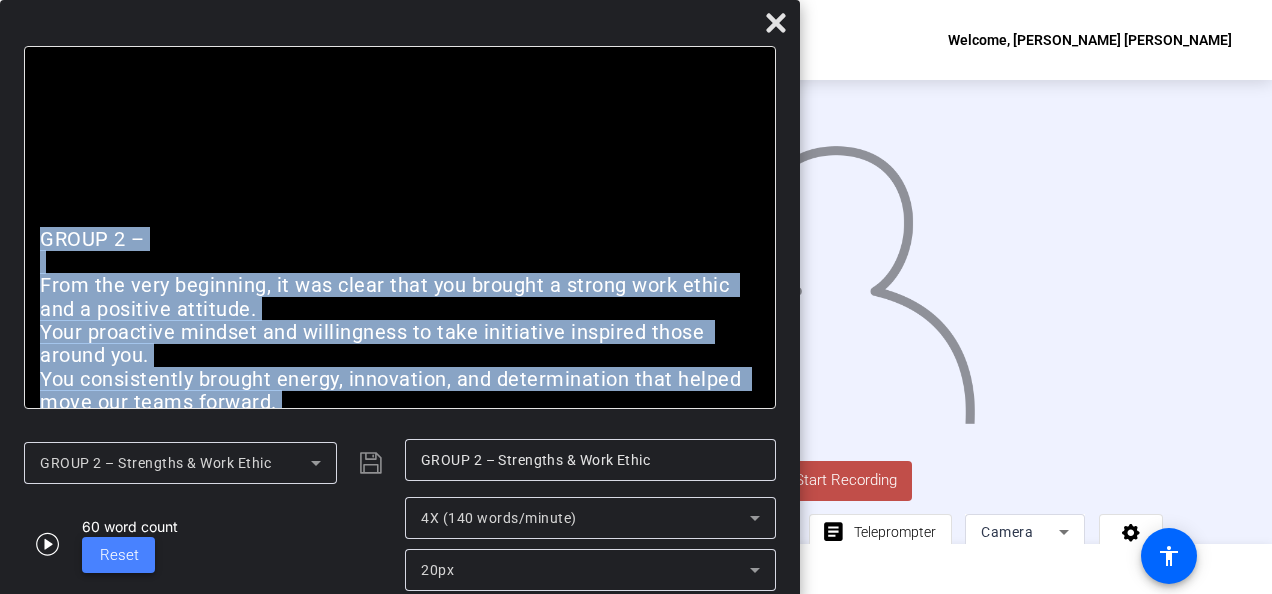 click on "Reset" 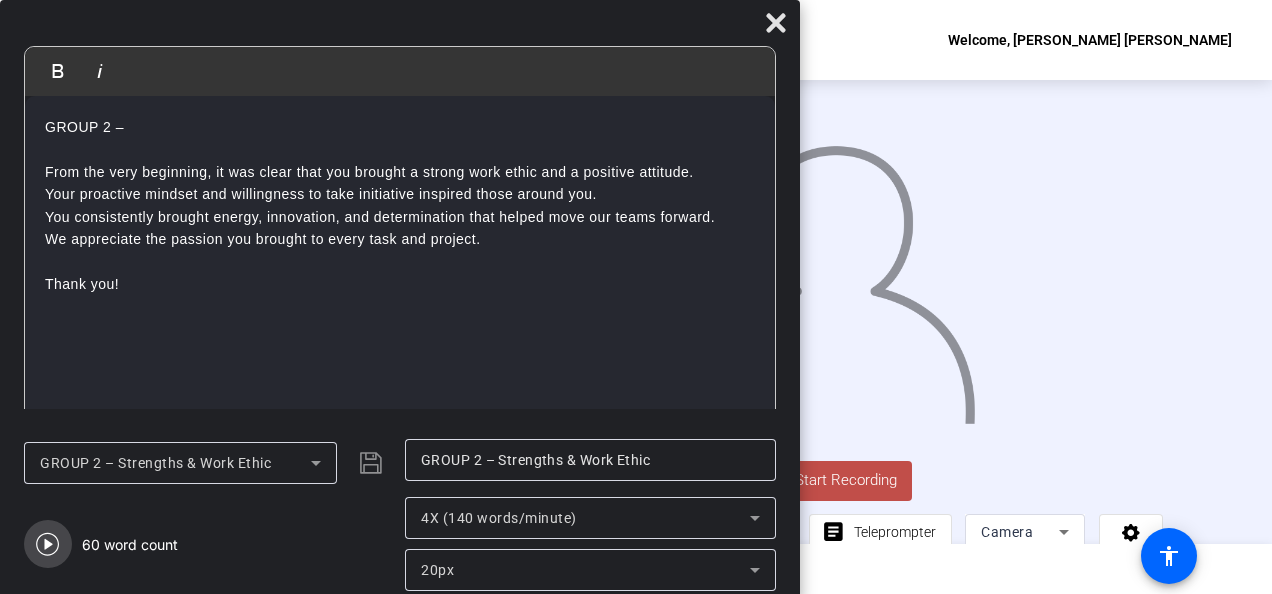 click 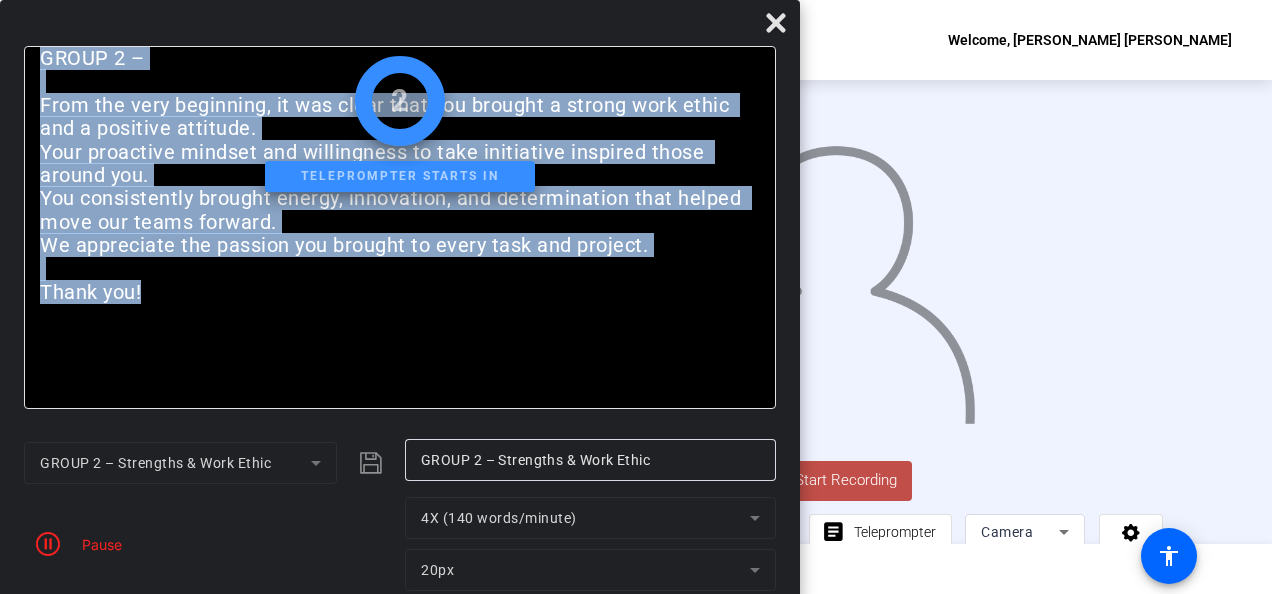 click 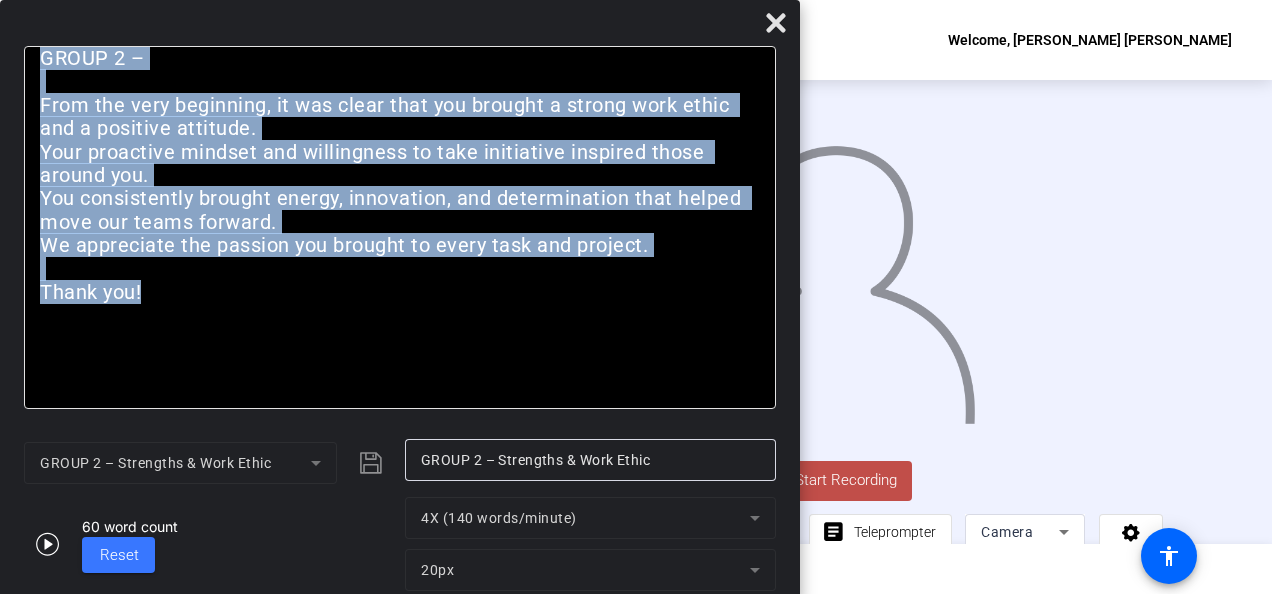 click on "20px" 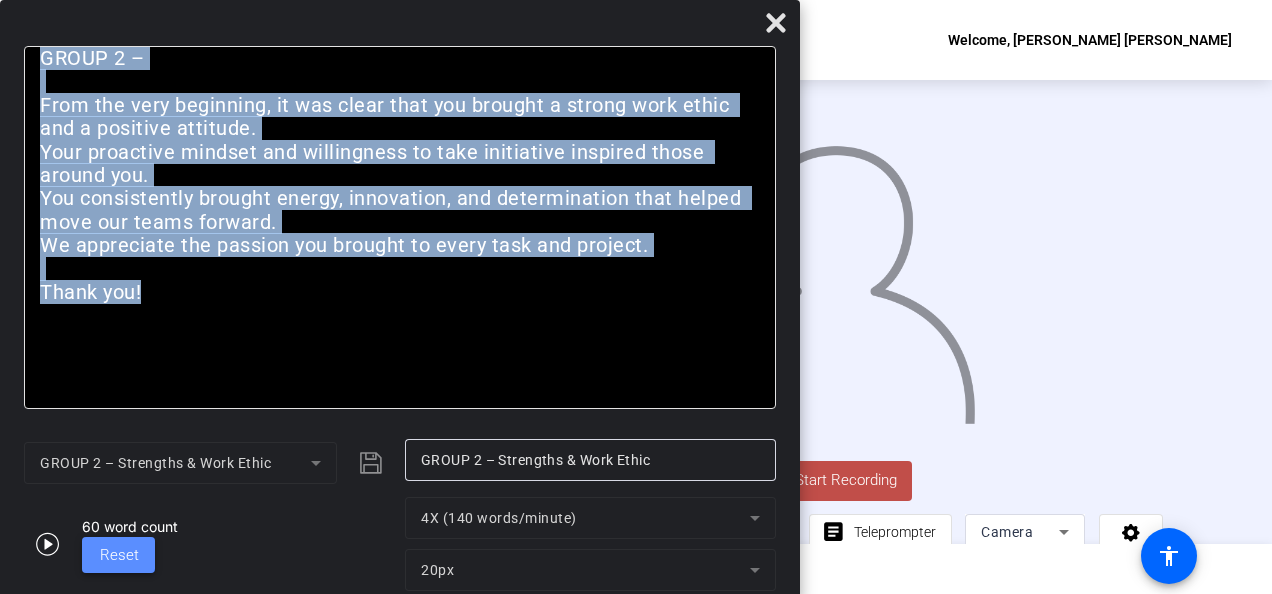 click on "Reset" 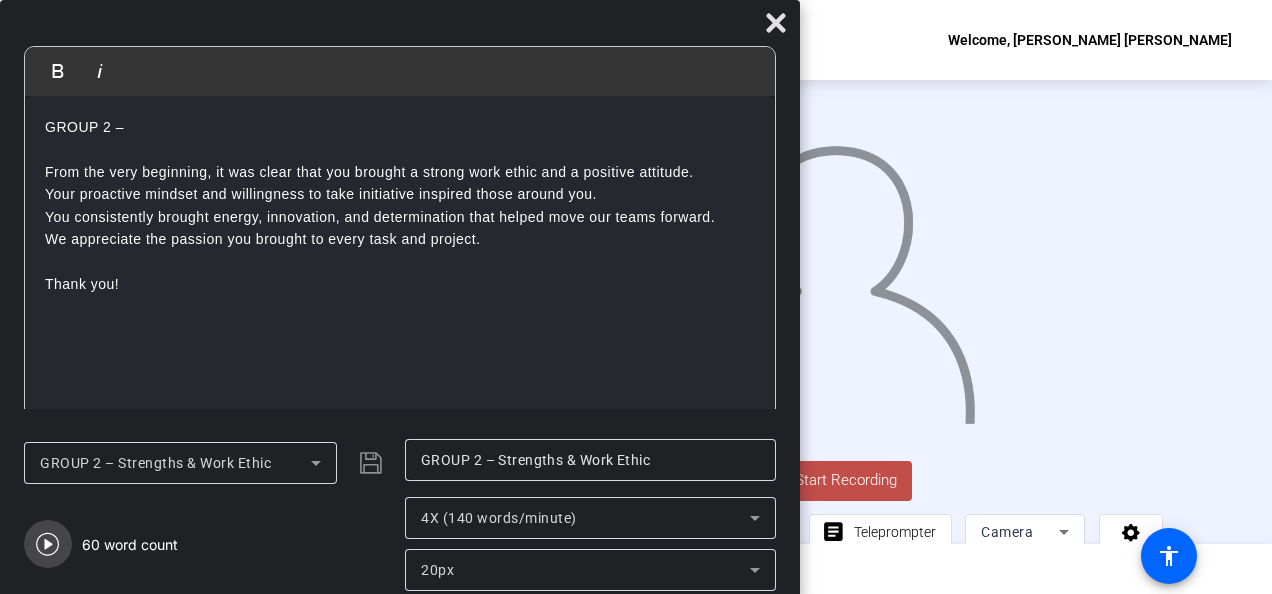 click 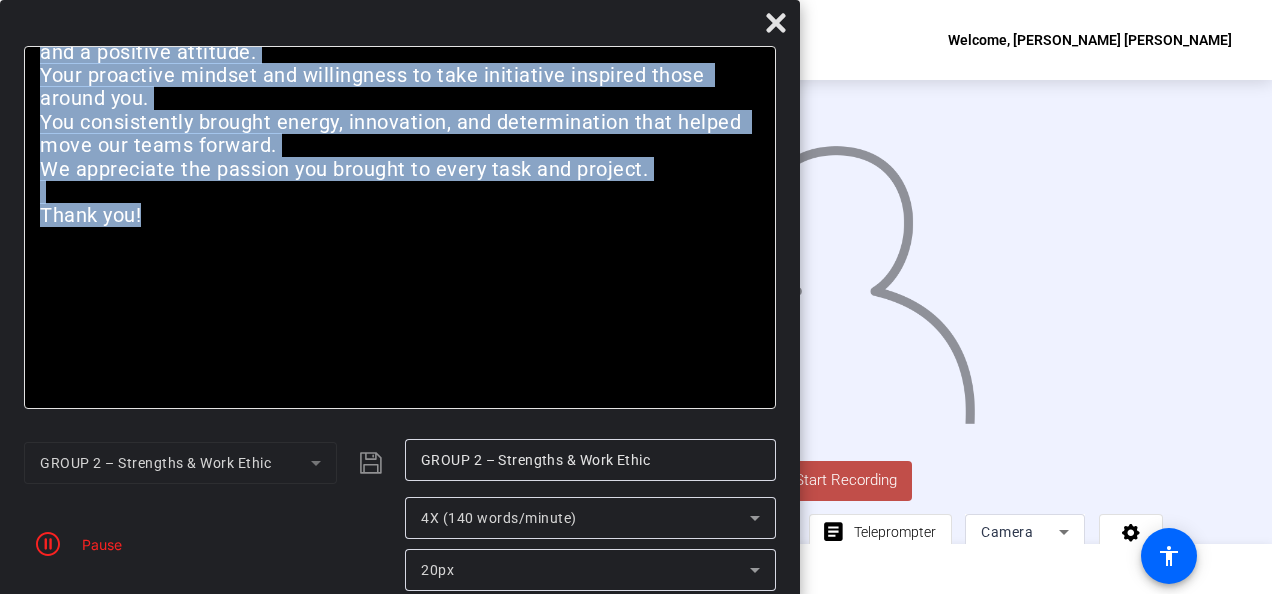 drag, startPoint x: 610, startPoint y: 40, endPoint x: 383, endPoint y: -45, distance: 242.39224 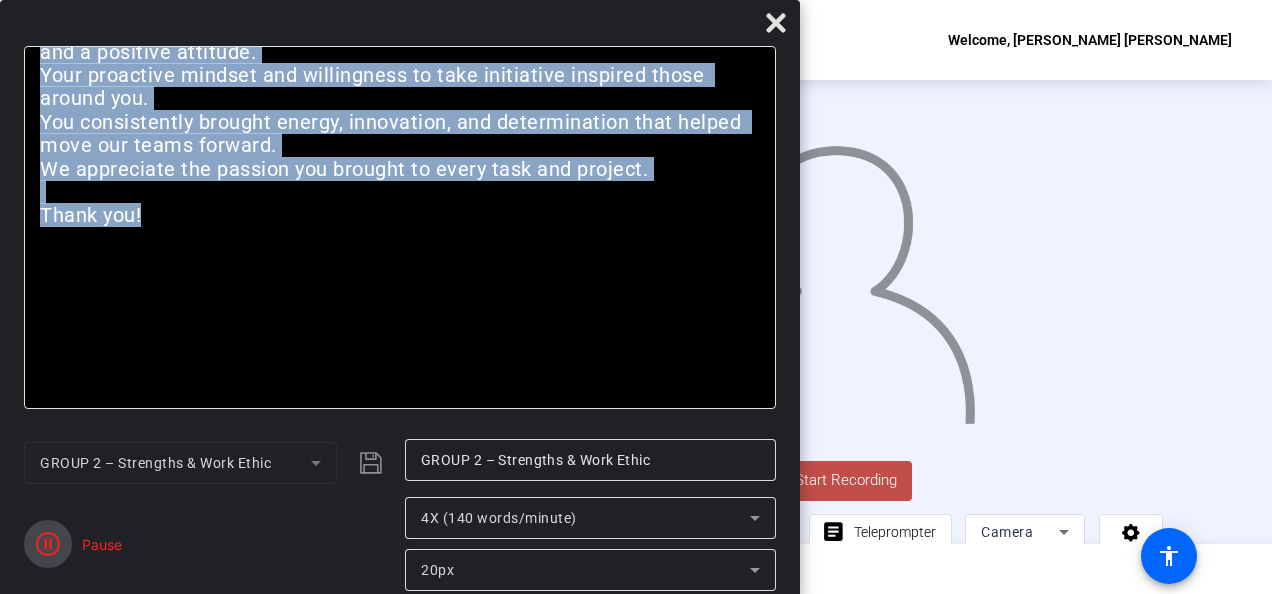 click 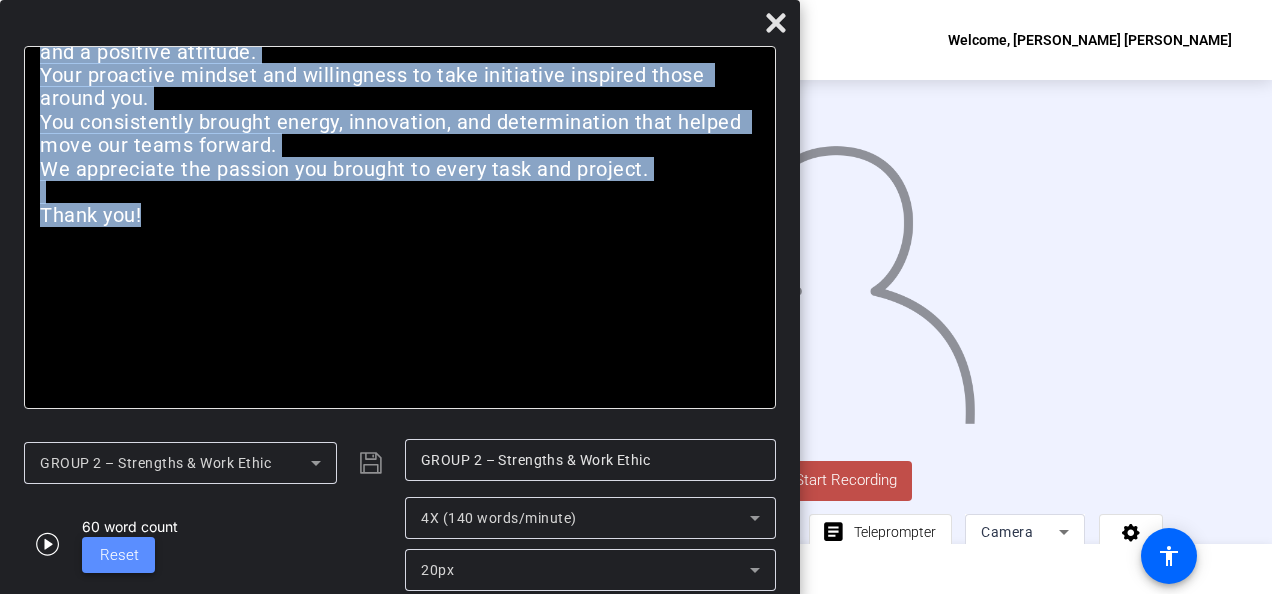 click on "Reset" 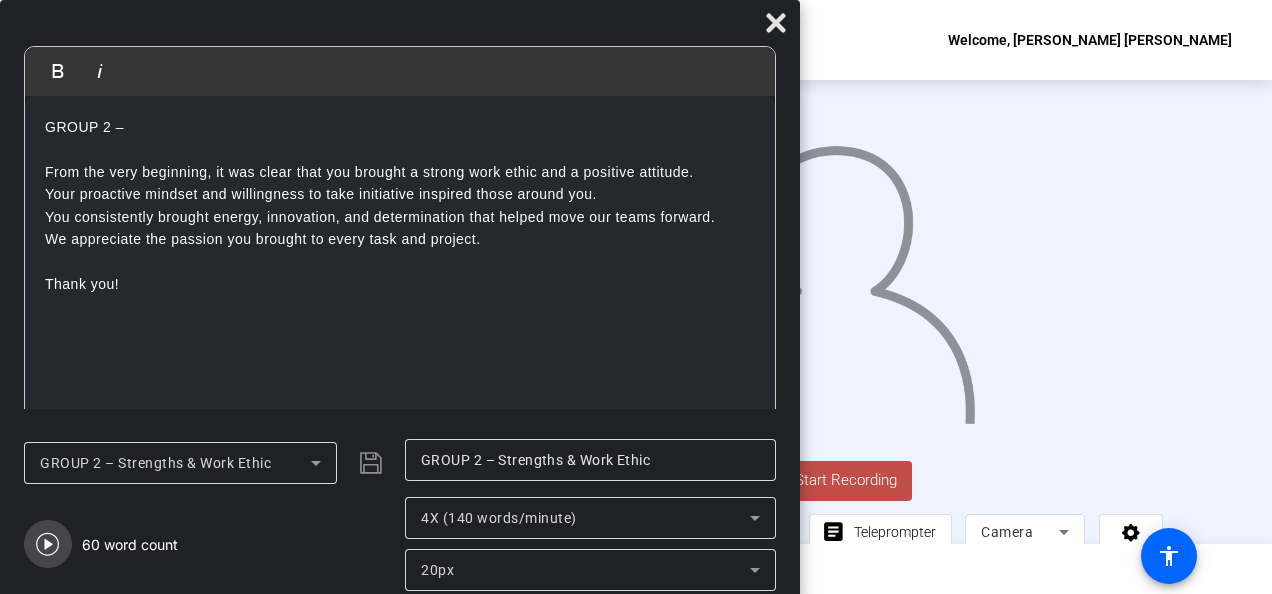 click 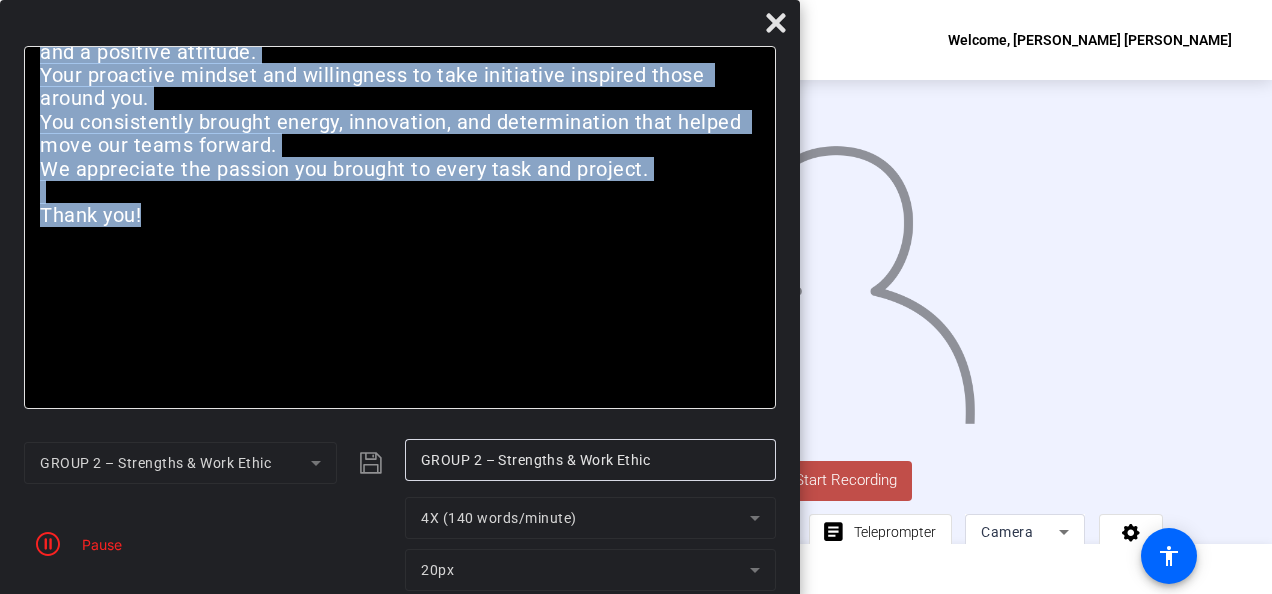 click on "4X (140 words/minute)" 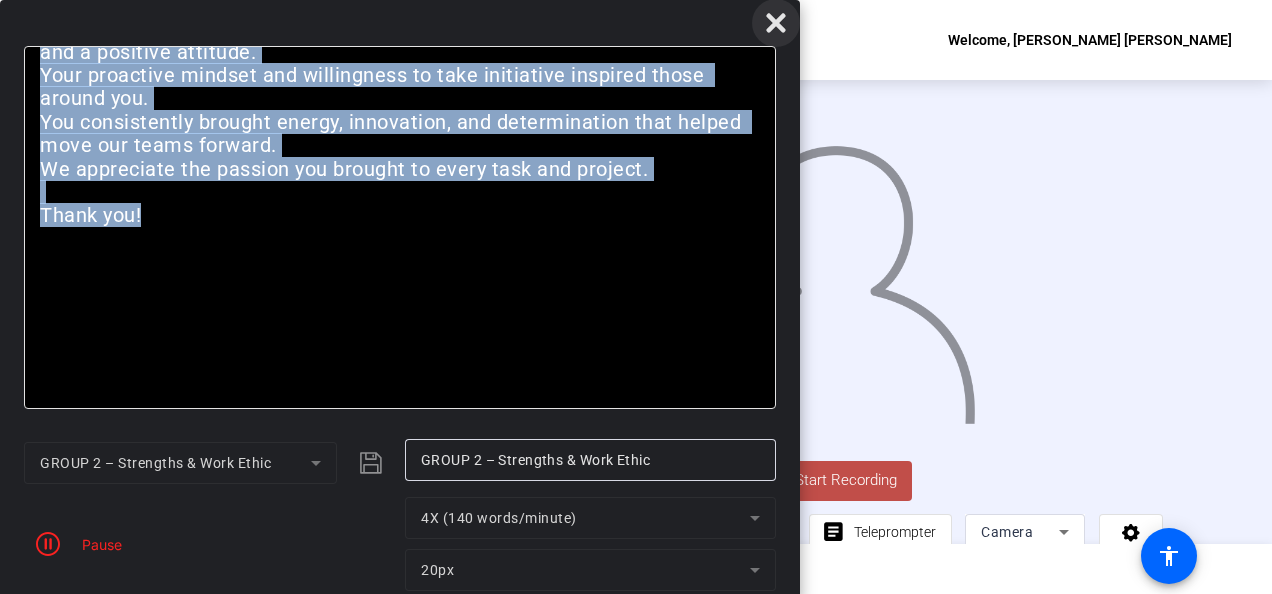 click 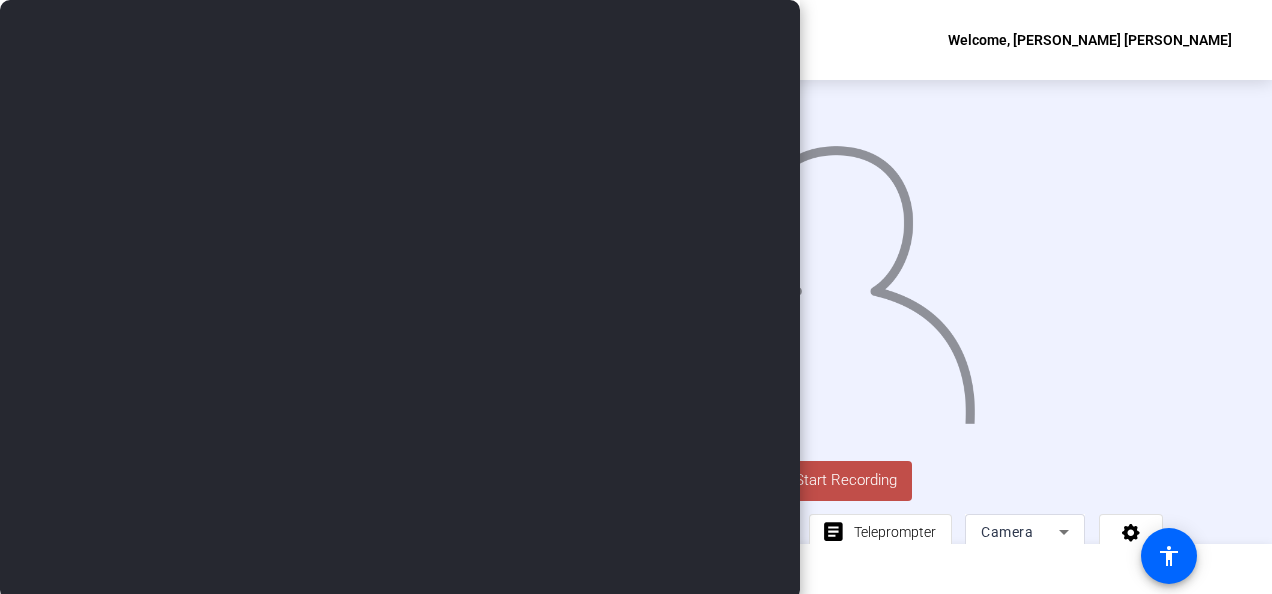 scroll, scrollTop: 28, scrollLeft: 0, axis: vertical 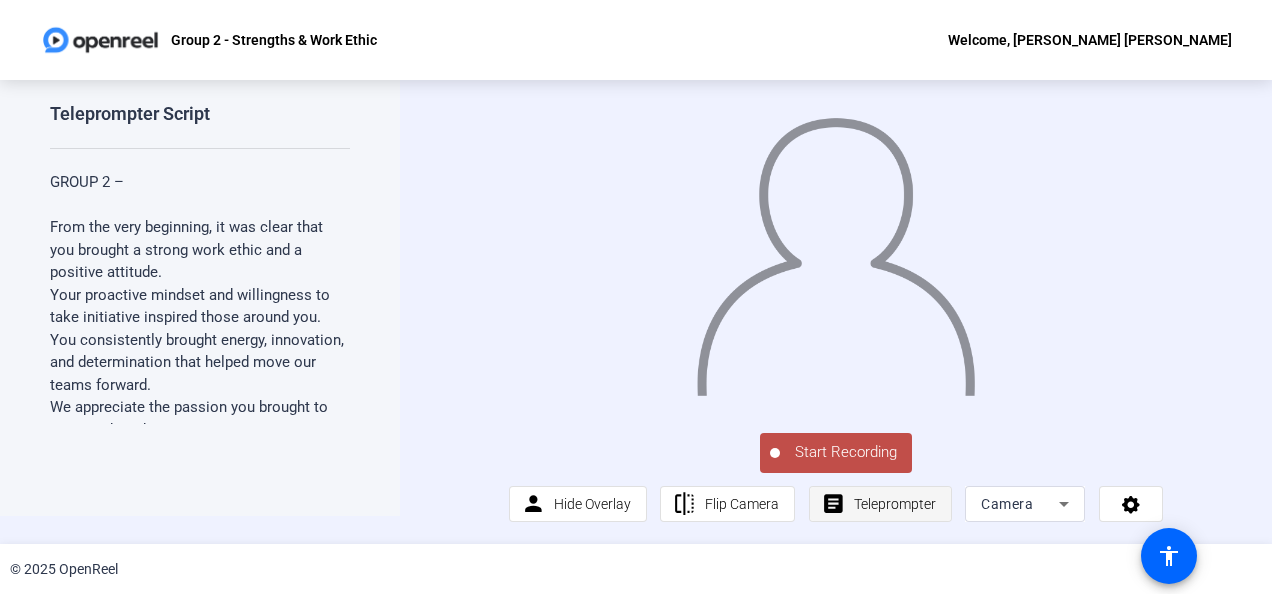 click on "Teleprompter" 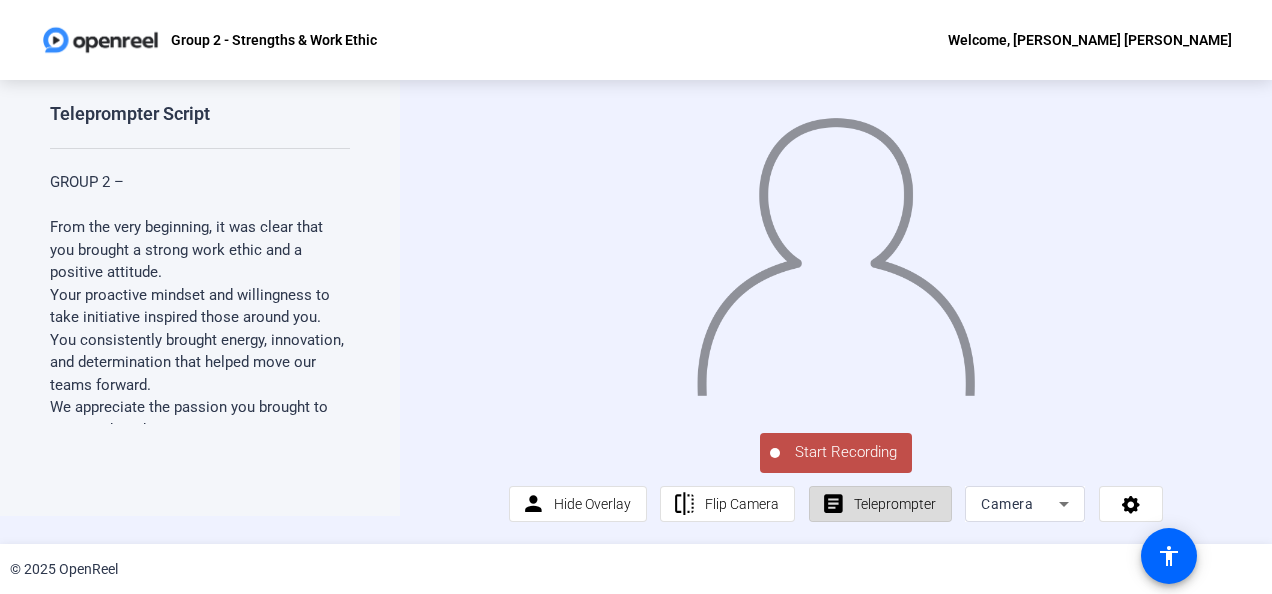 click on "Teleprompter" 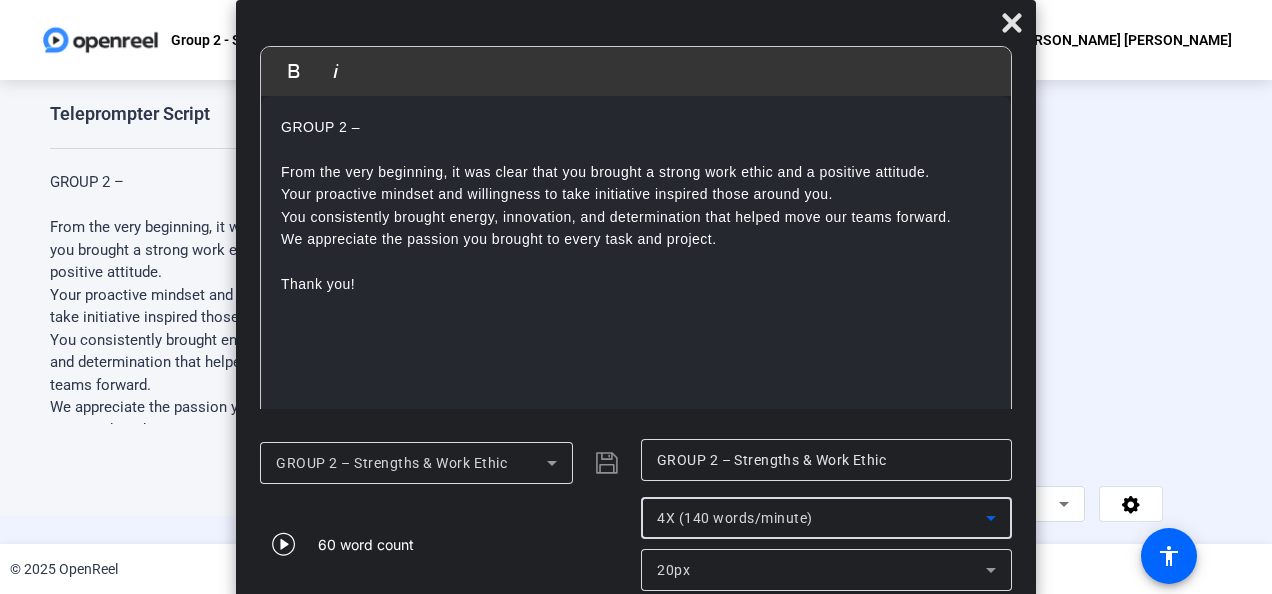 click 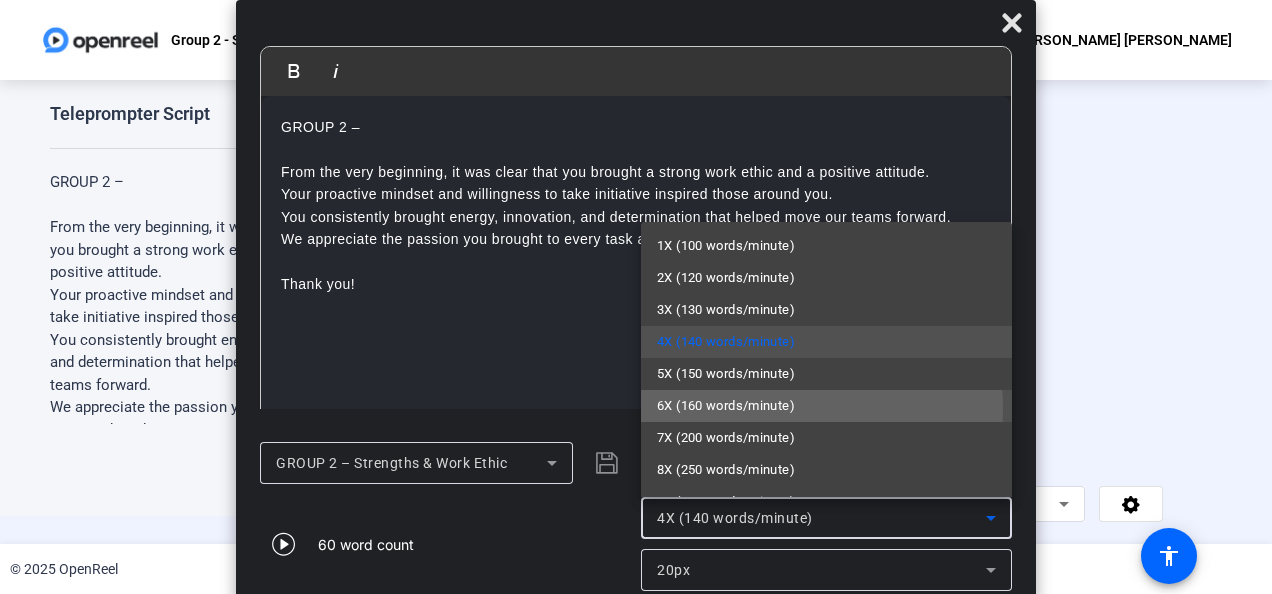 click on "6X (160 words/minute)" at bounding box center (726, 406) 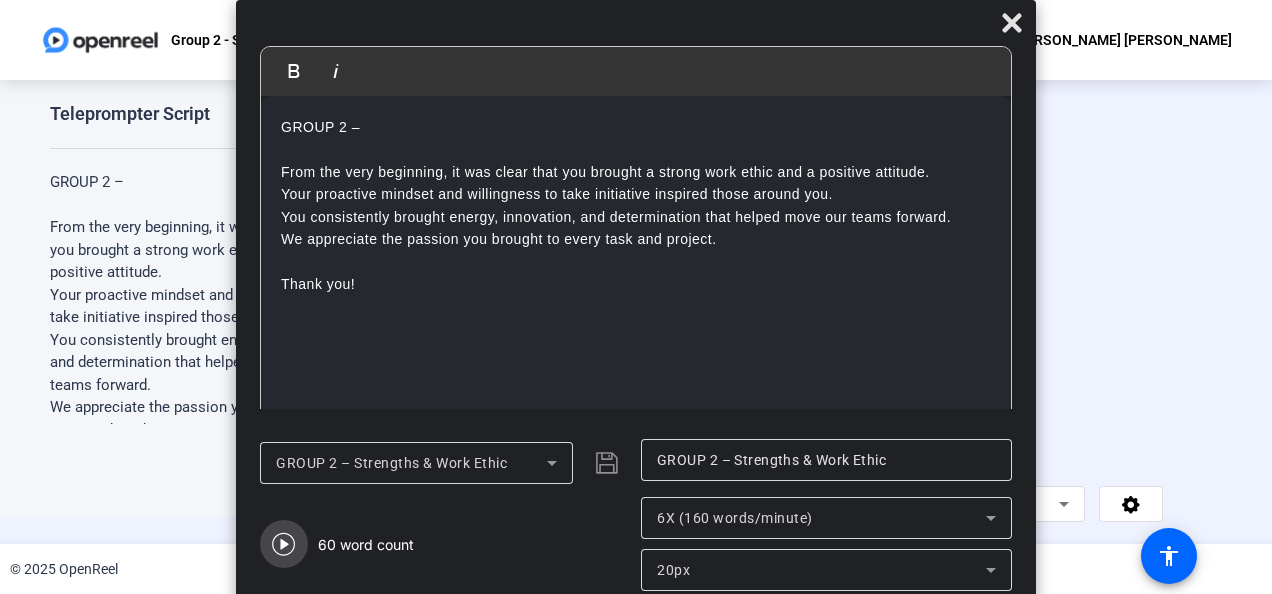 click 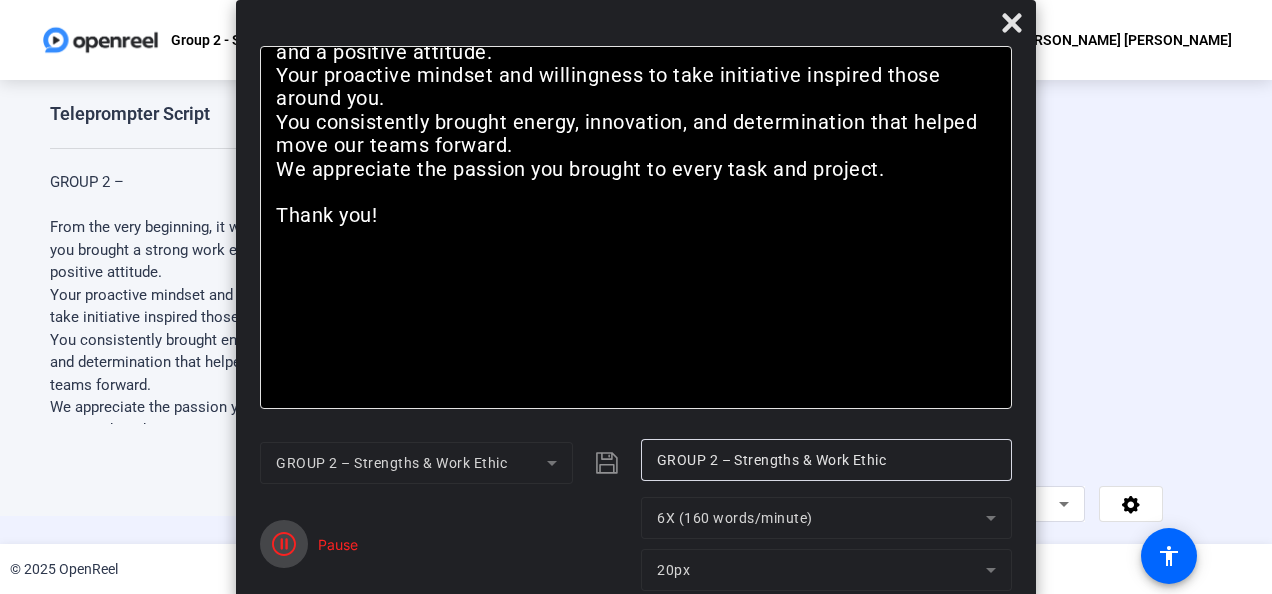 click 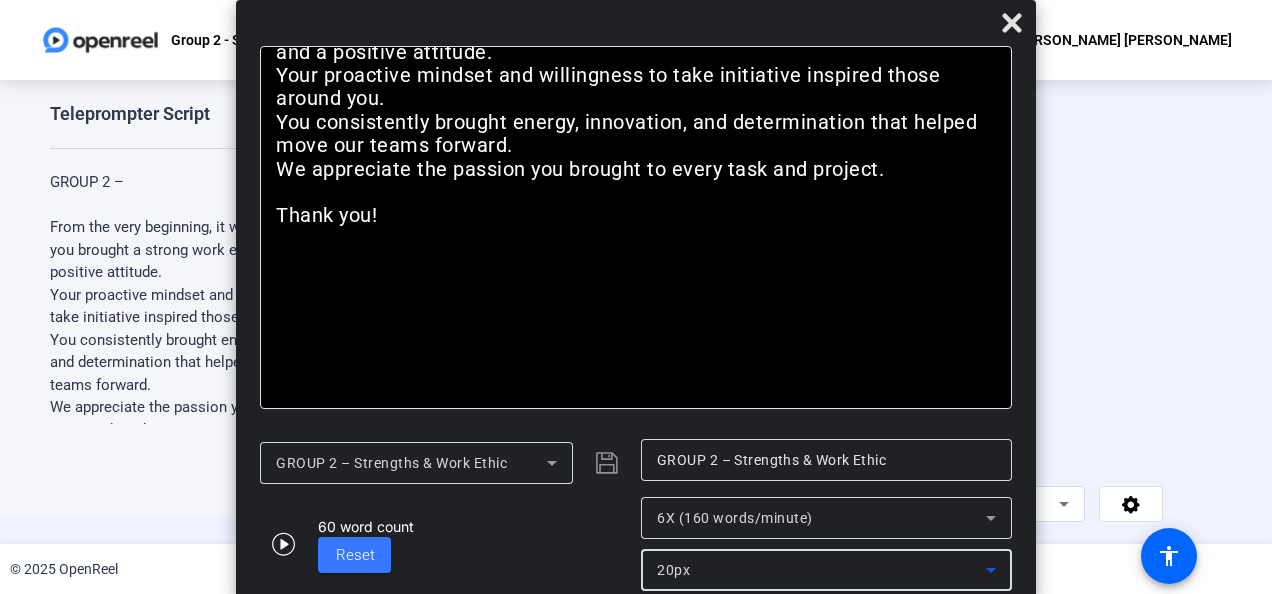 click 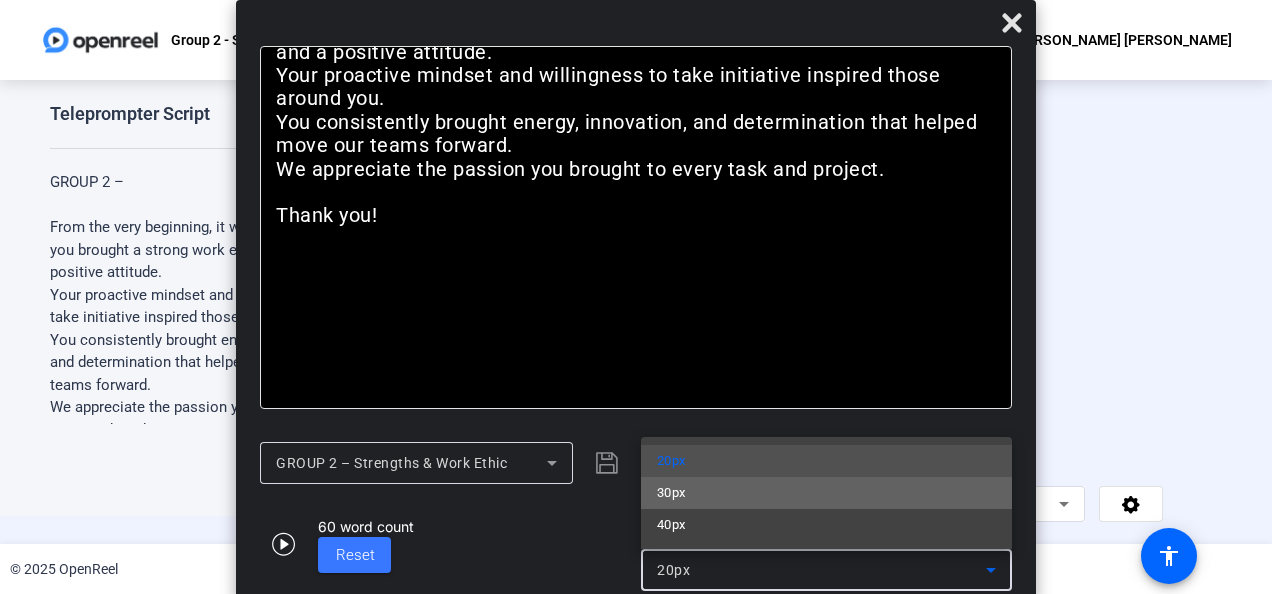 click on "30px" at bounding box center [826, 493] 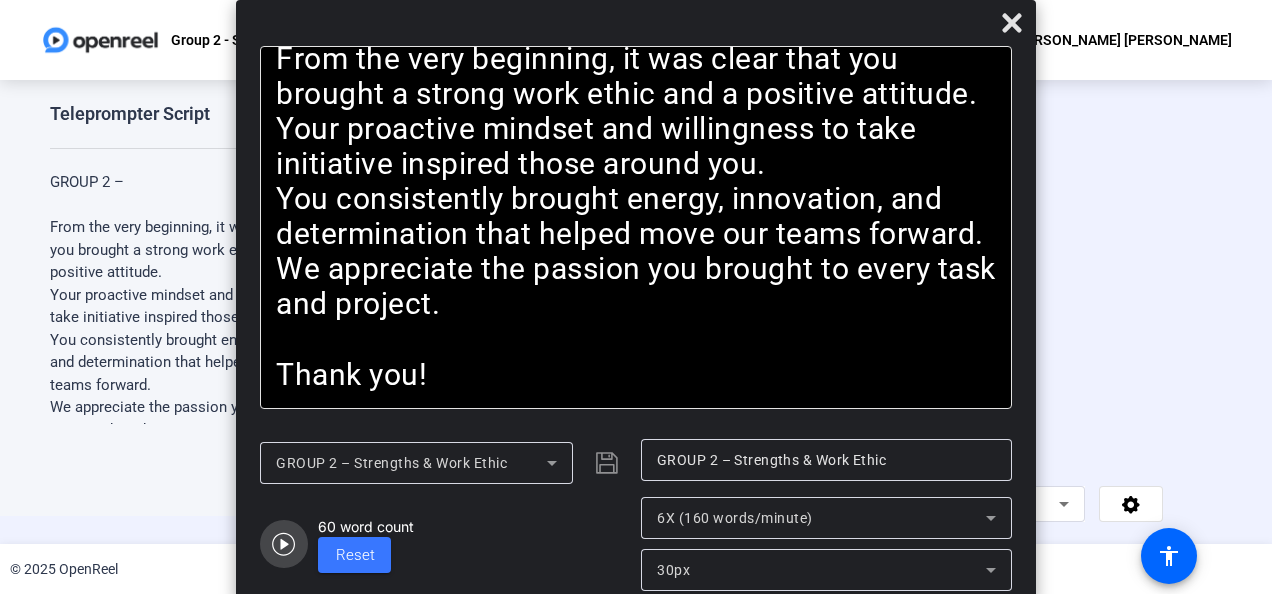 click 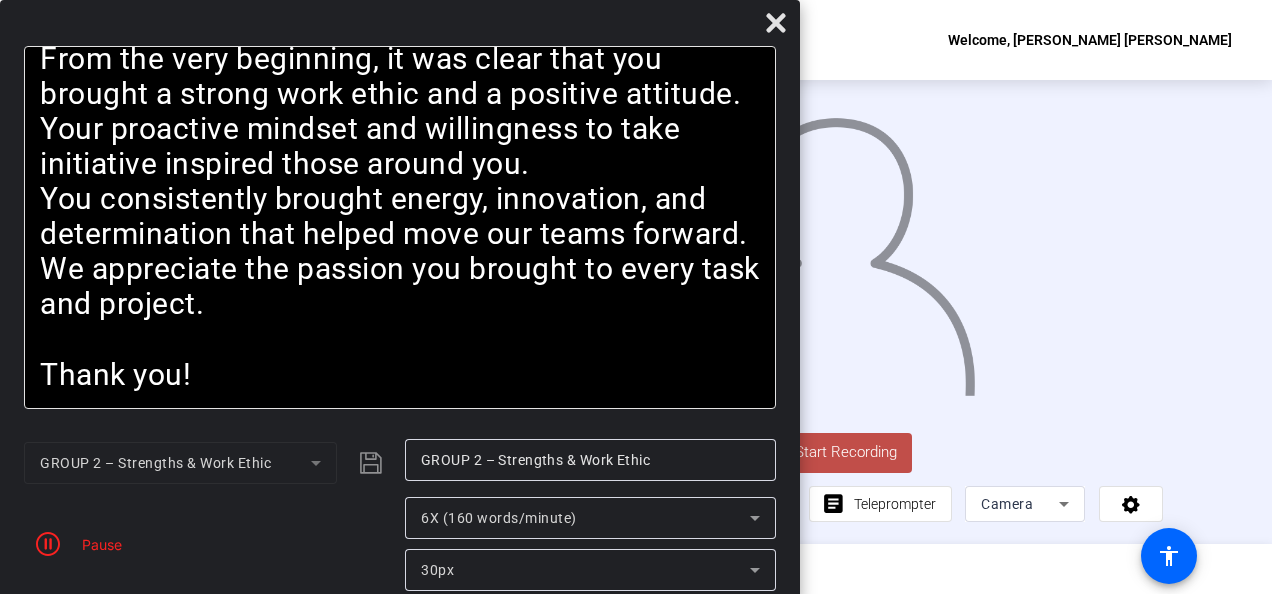 drag, startPoint x: 667, startPoint y: 17, endPoint x: 323, endPoint y: 35, distance: 344.4706 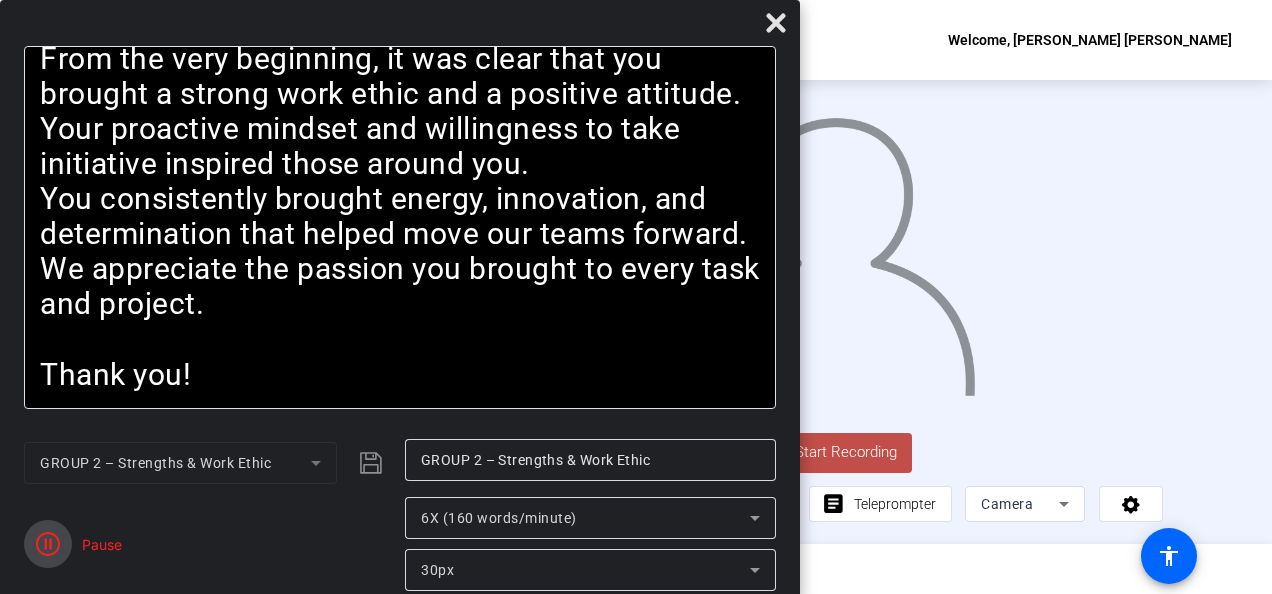 click 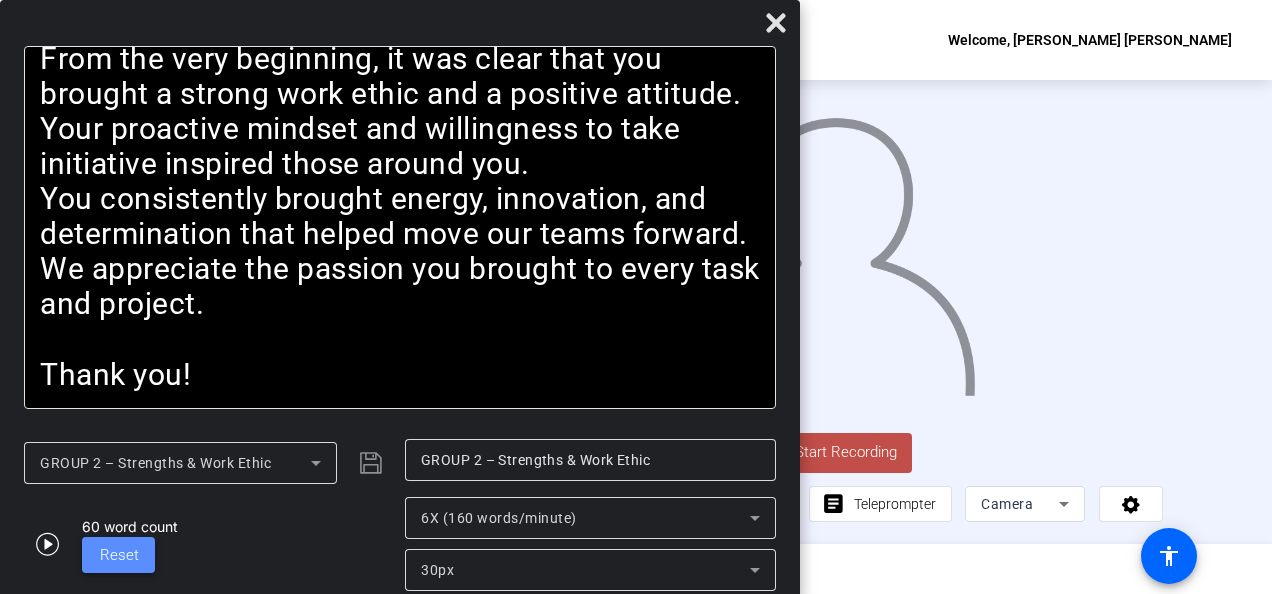 click on "Reset" 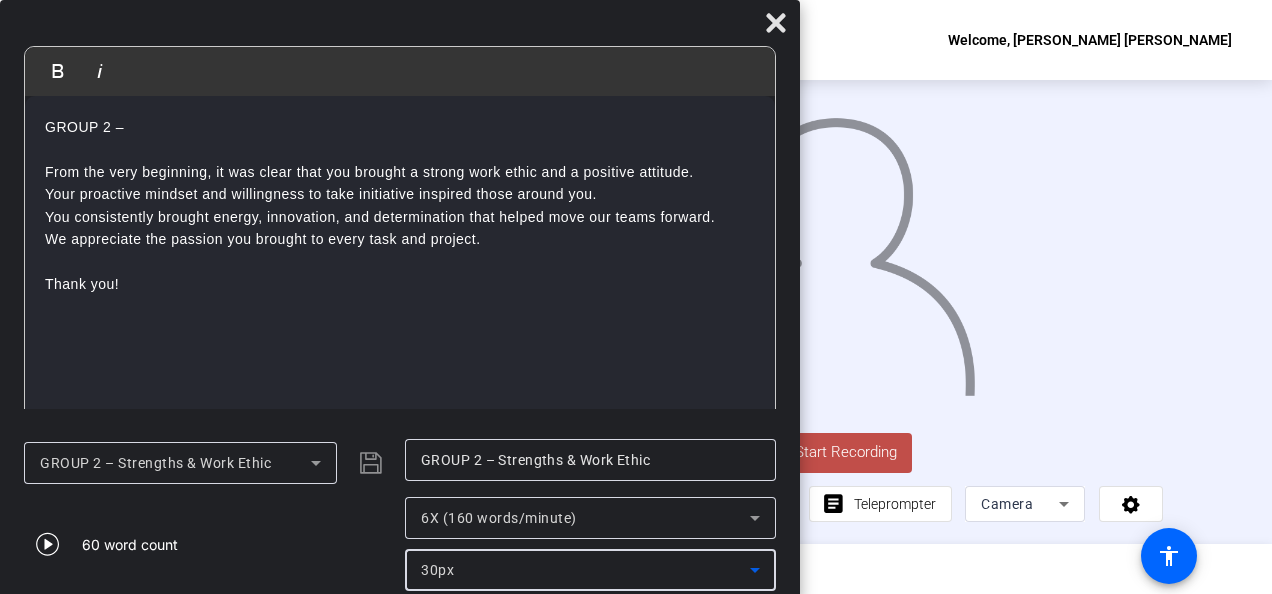 click 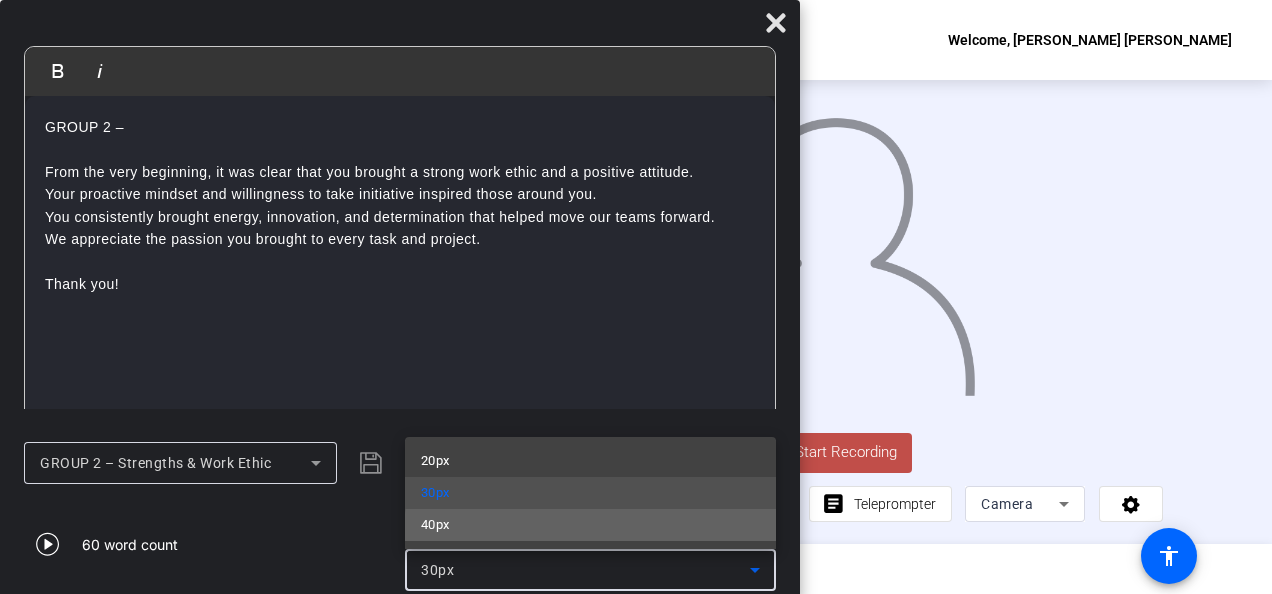 click on "40px" at bounding box center (590, 525) 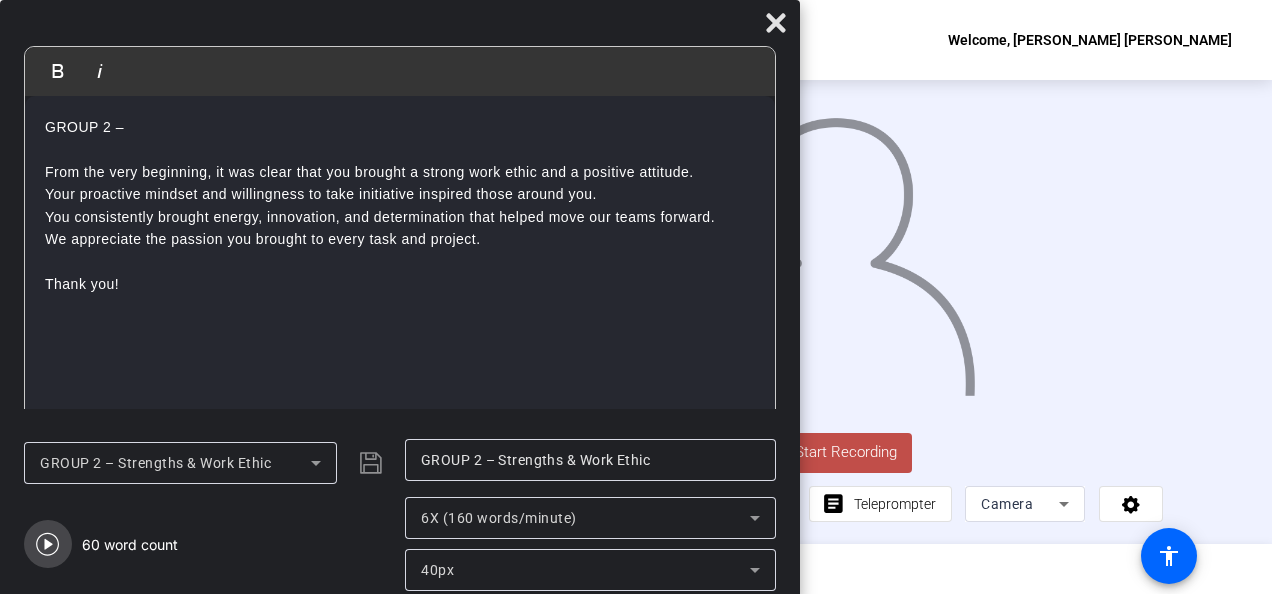 click 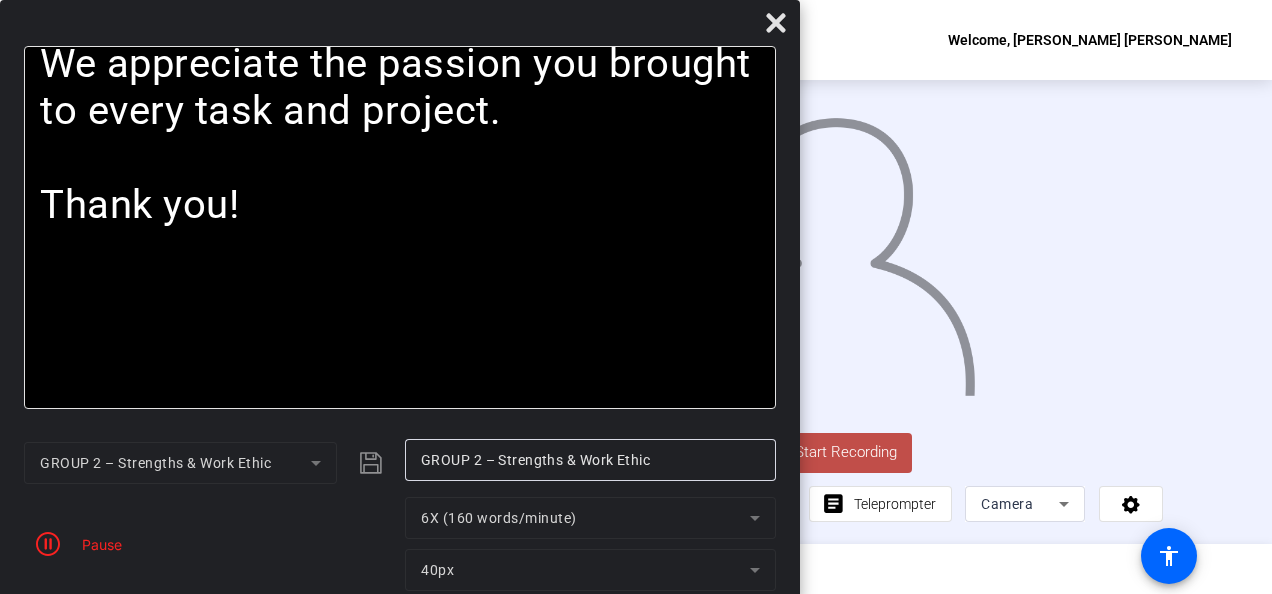 drag, startPoint x: 42, startPoint y: 548, endPoint x: 115, endPoint y: 572, distance: 76.843994 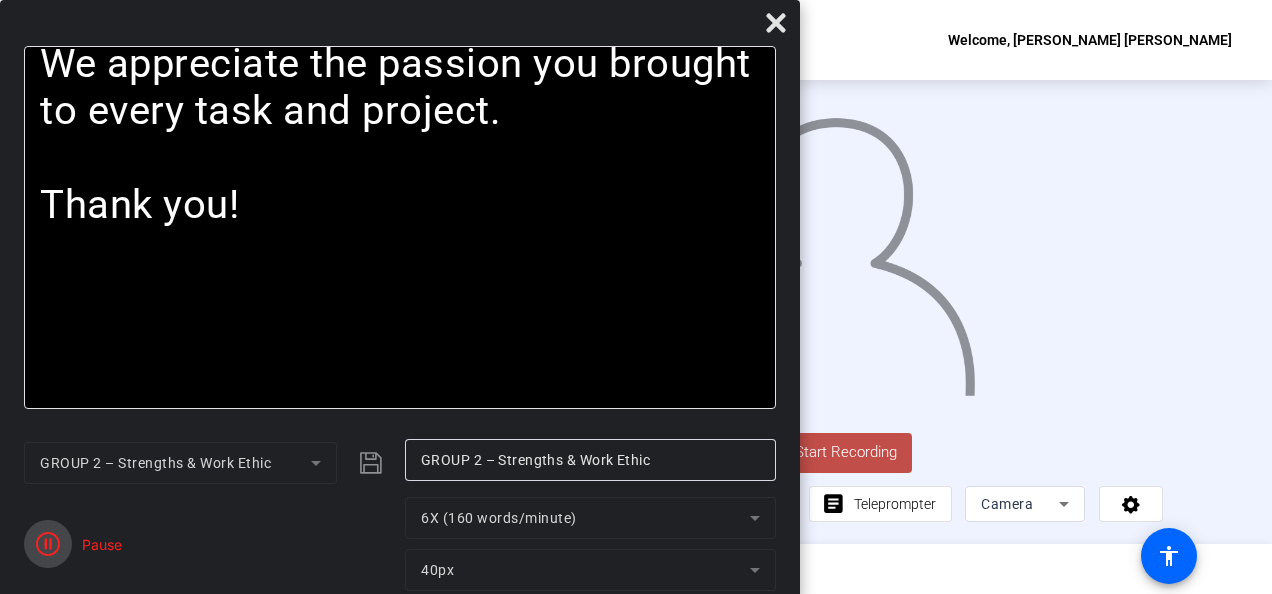 click 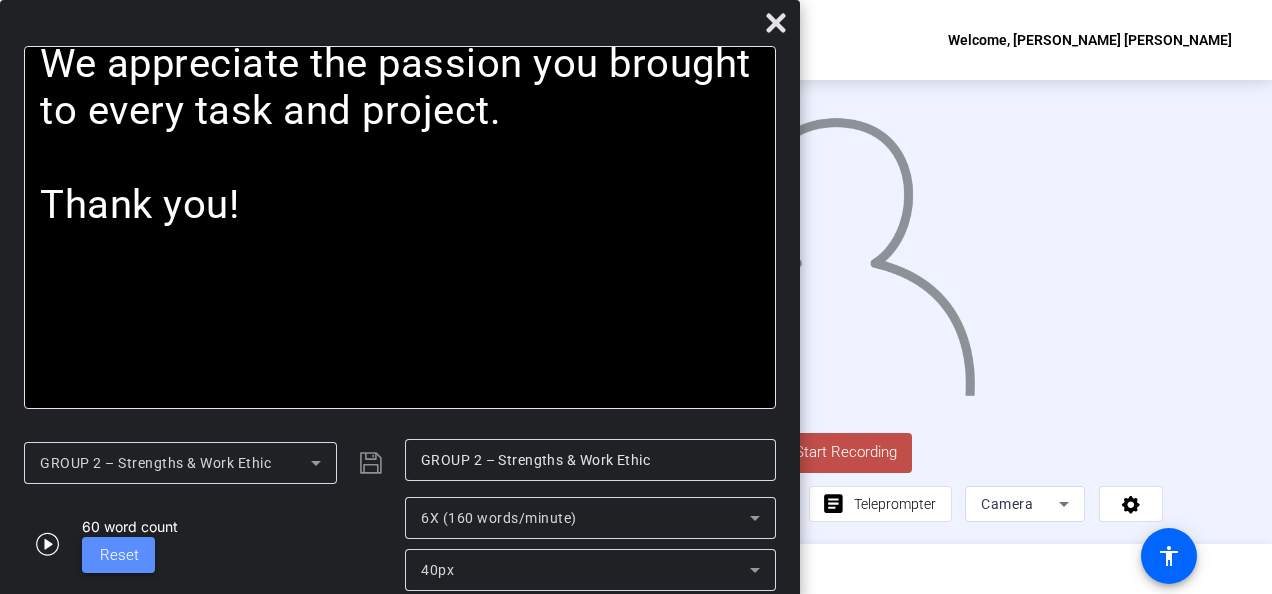 click 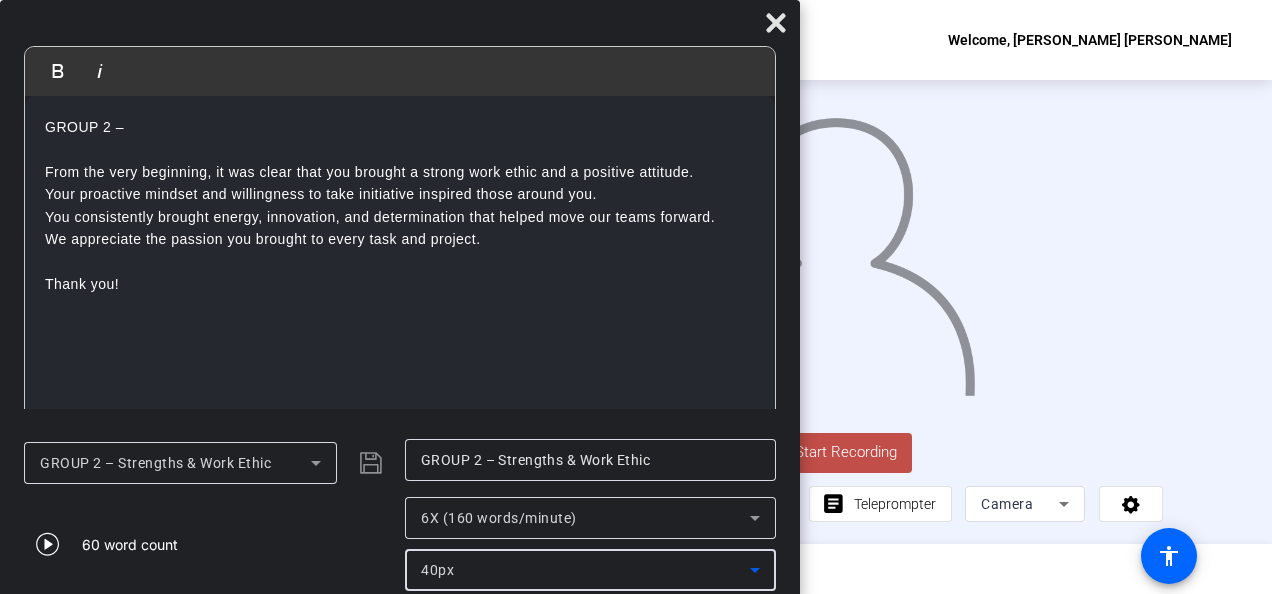 click 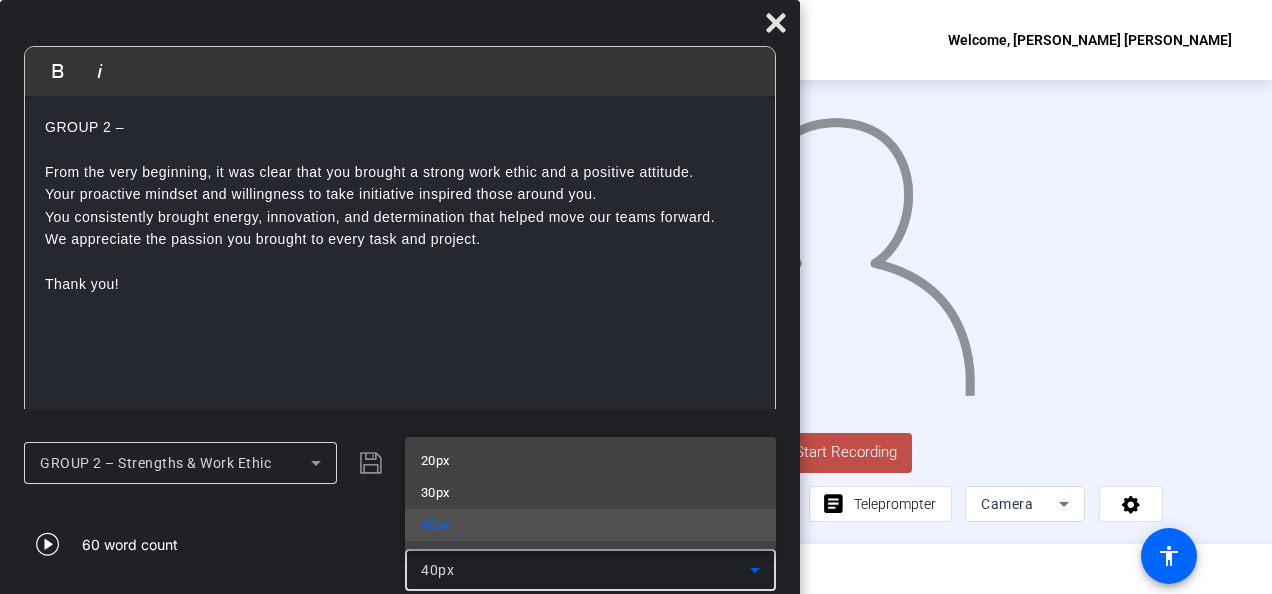click at bounding box center [636, 297] 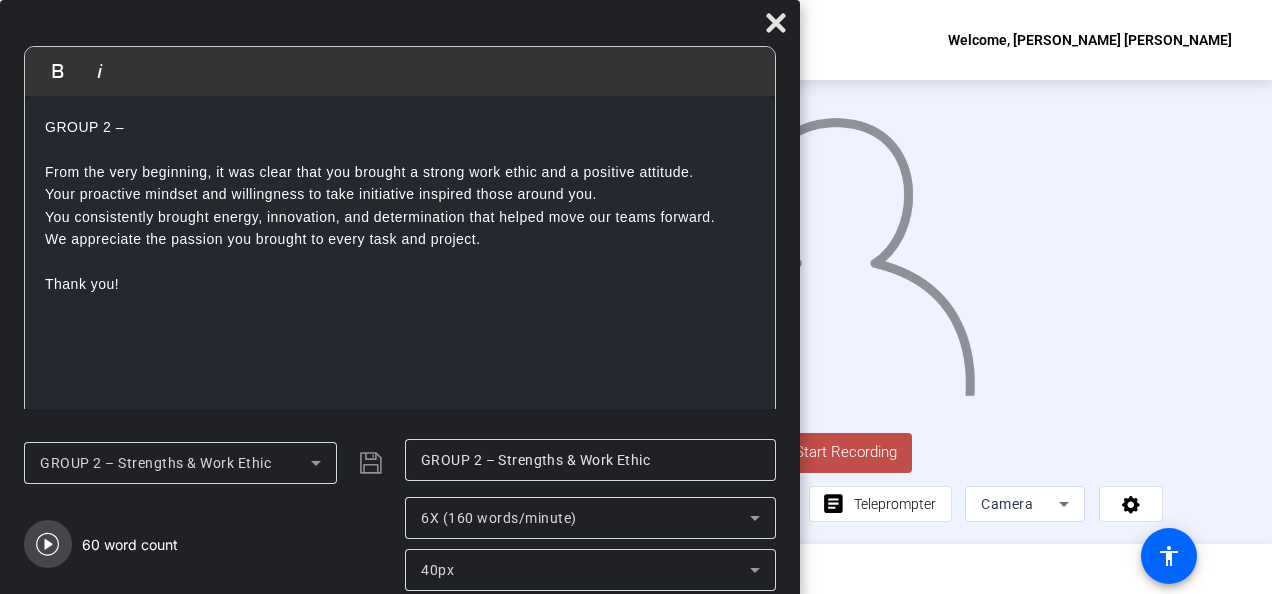 click 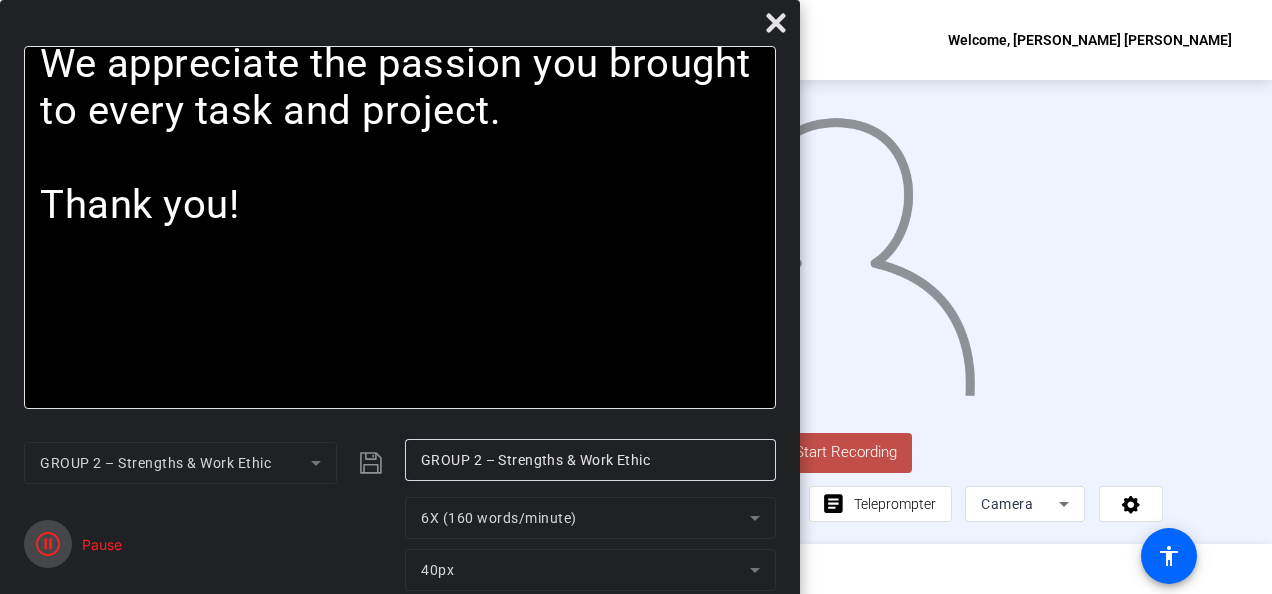 click 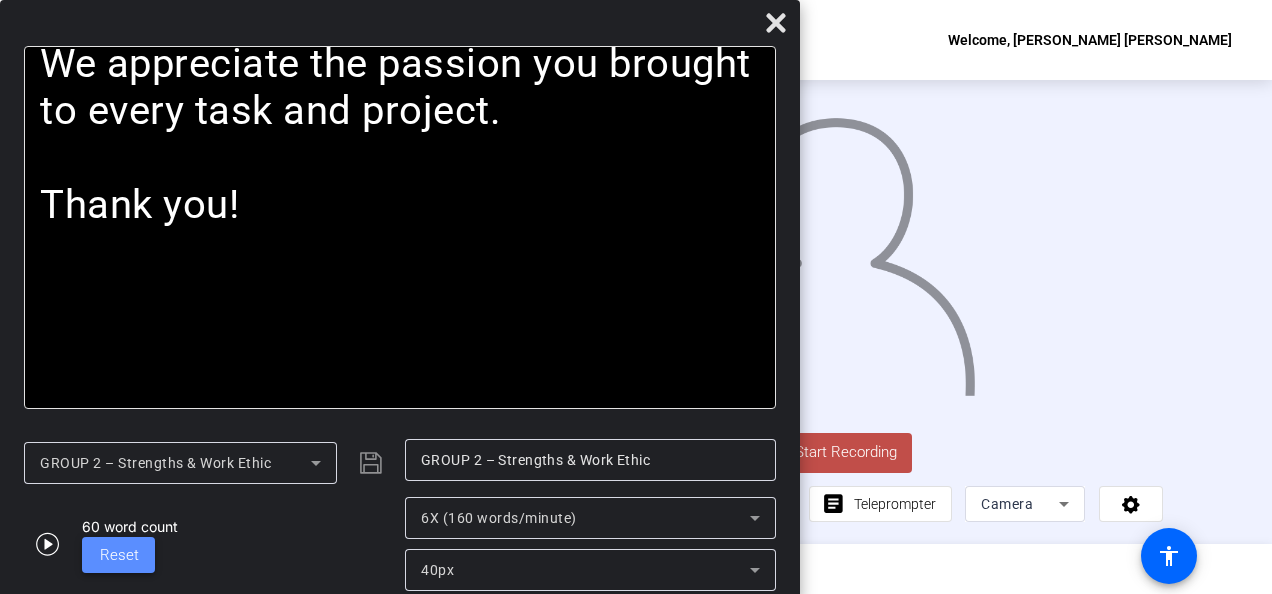 click on "Reset" 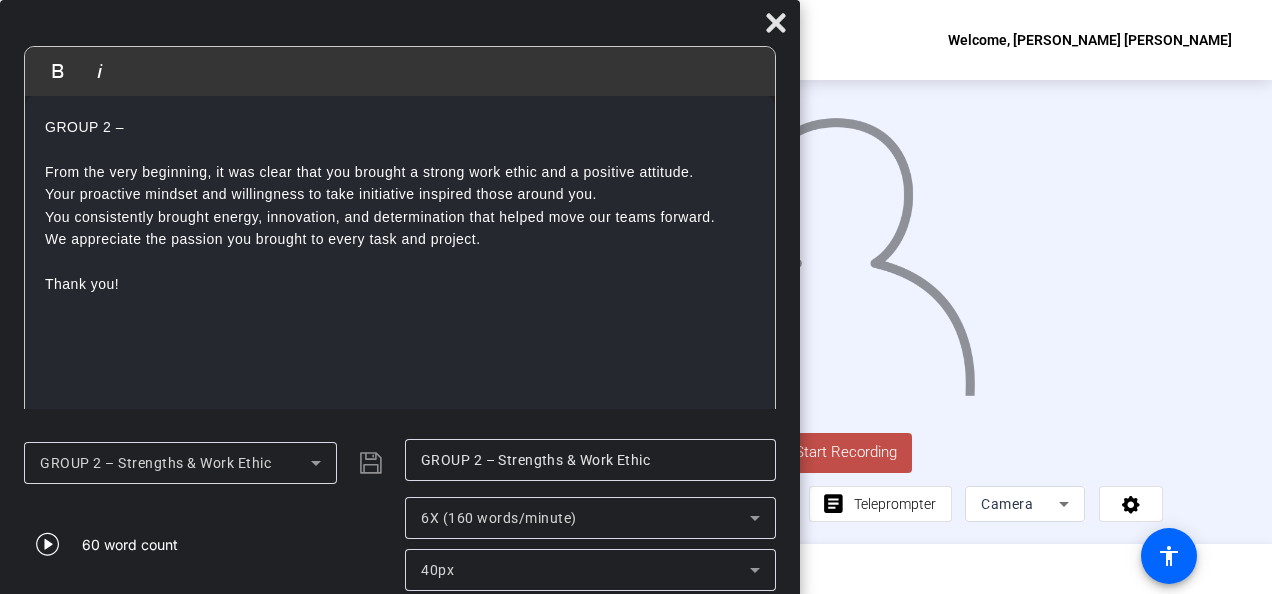 click on "Start Recording" 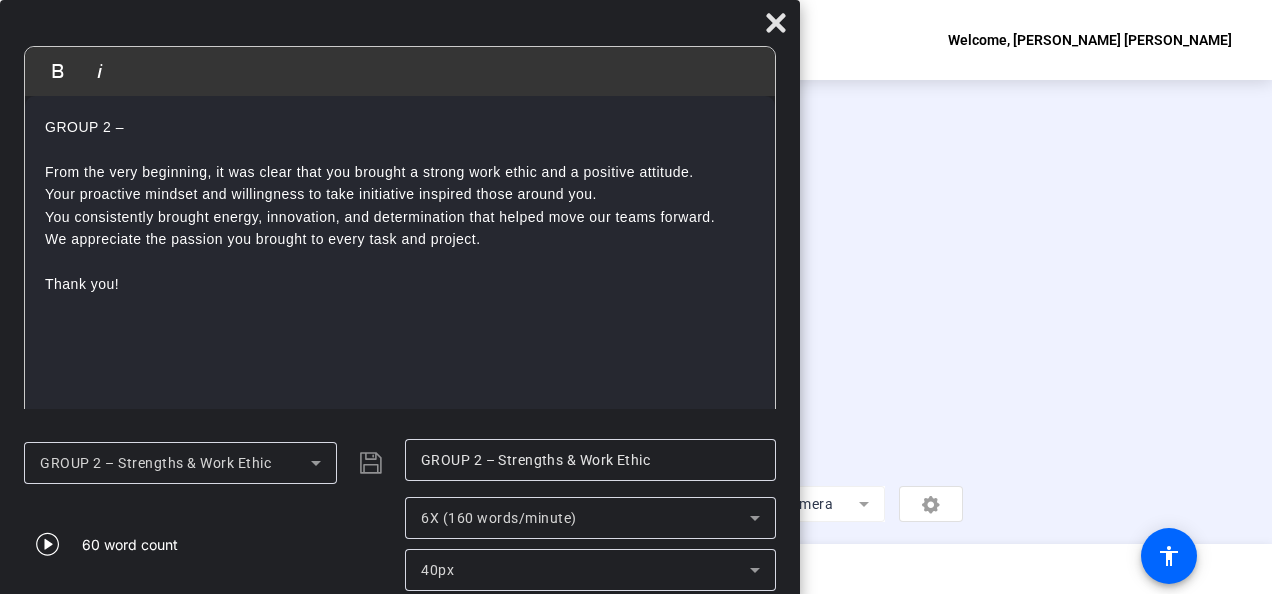 scroll, scrollTop: 0, scrollLeft: 0, axis: both 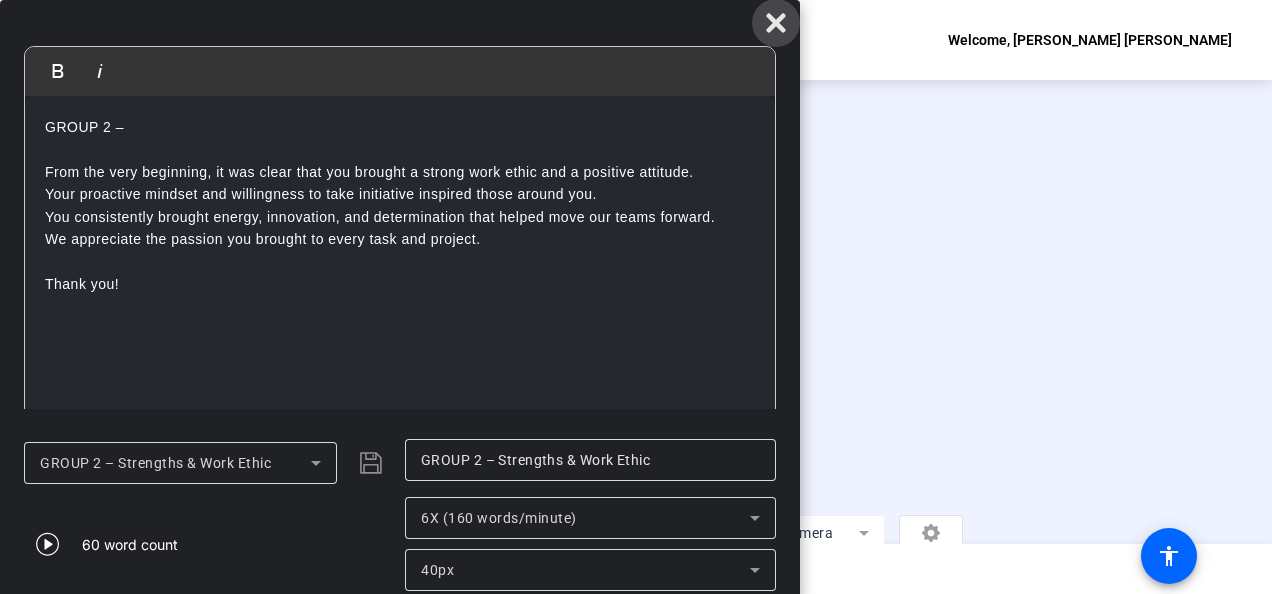 click 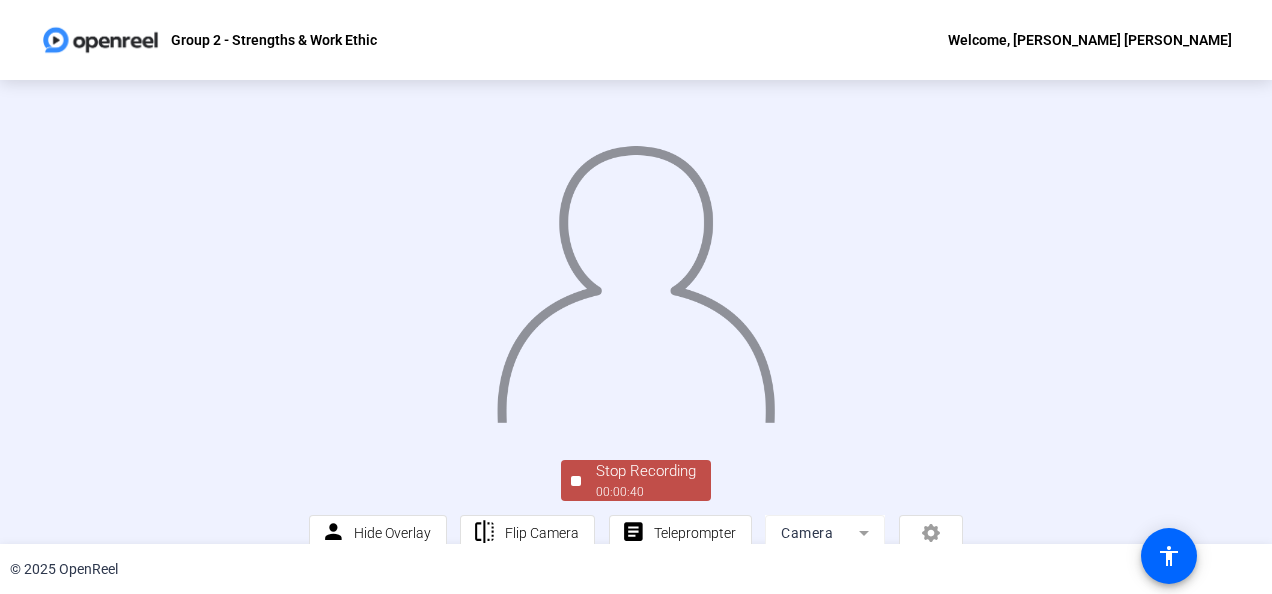 scroll, scrollTop: 146, scrollLeft: 0, axis: vertical 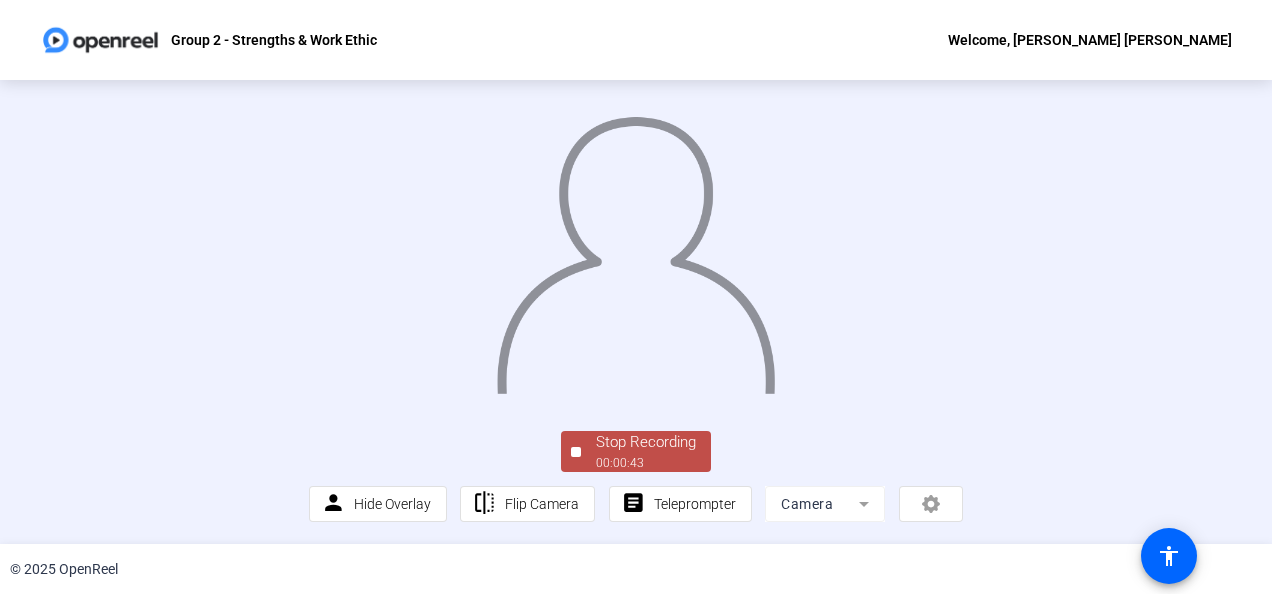 click on "00:00:43" 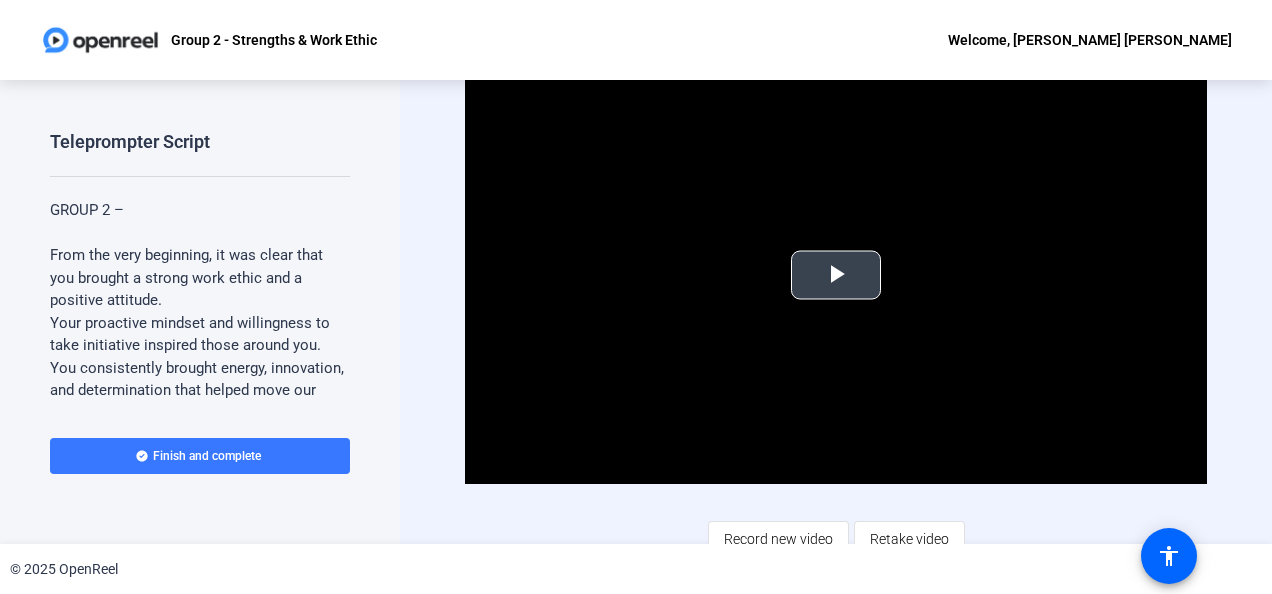 click at bounding box center (836, 275) 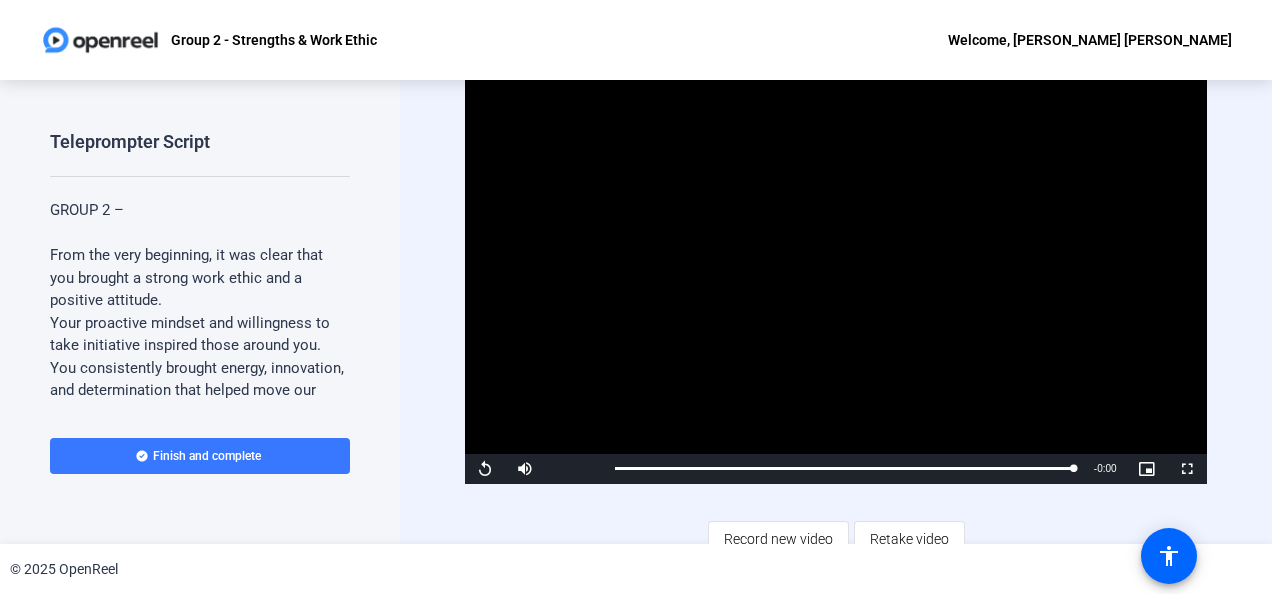 drag, startPoint x: 839, startPoint y: 278, endPoint x: 400, endPoint y: 520, distance: 501.28336 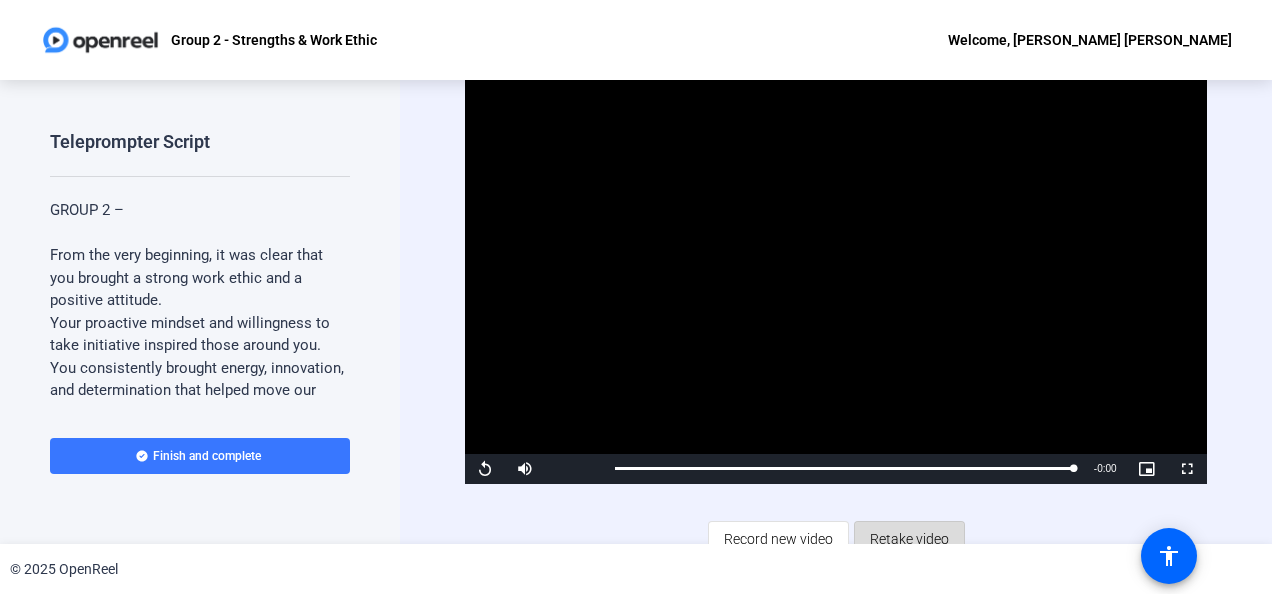 click on "Retake video" 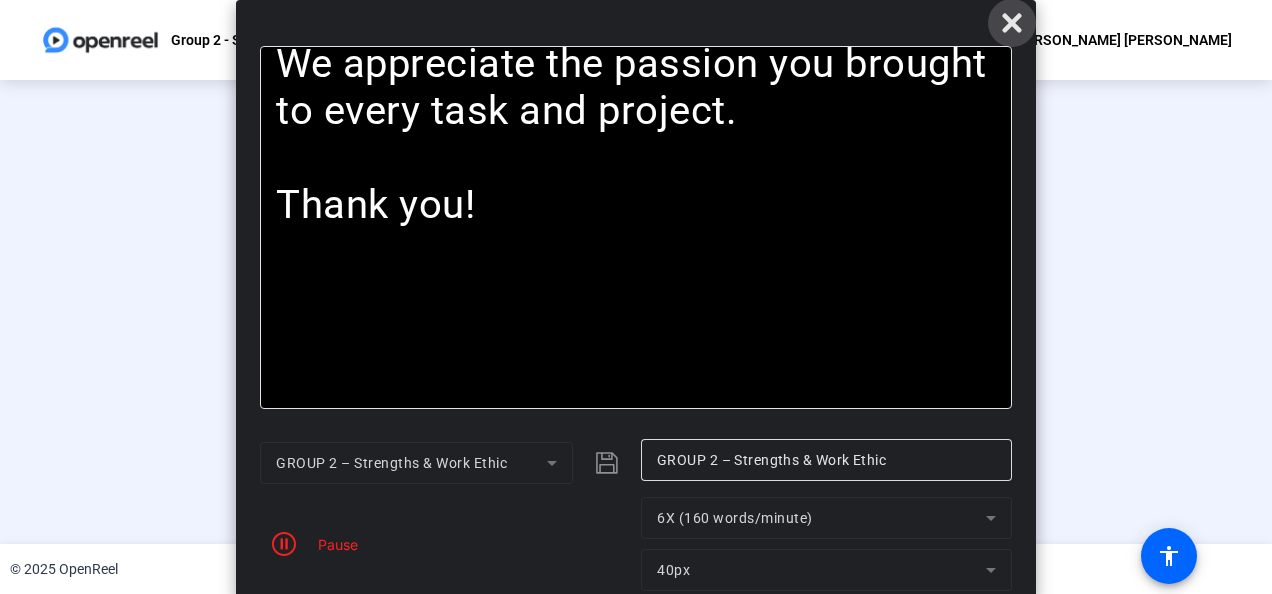 click 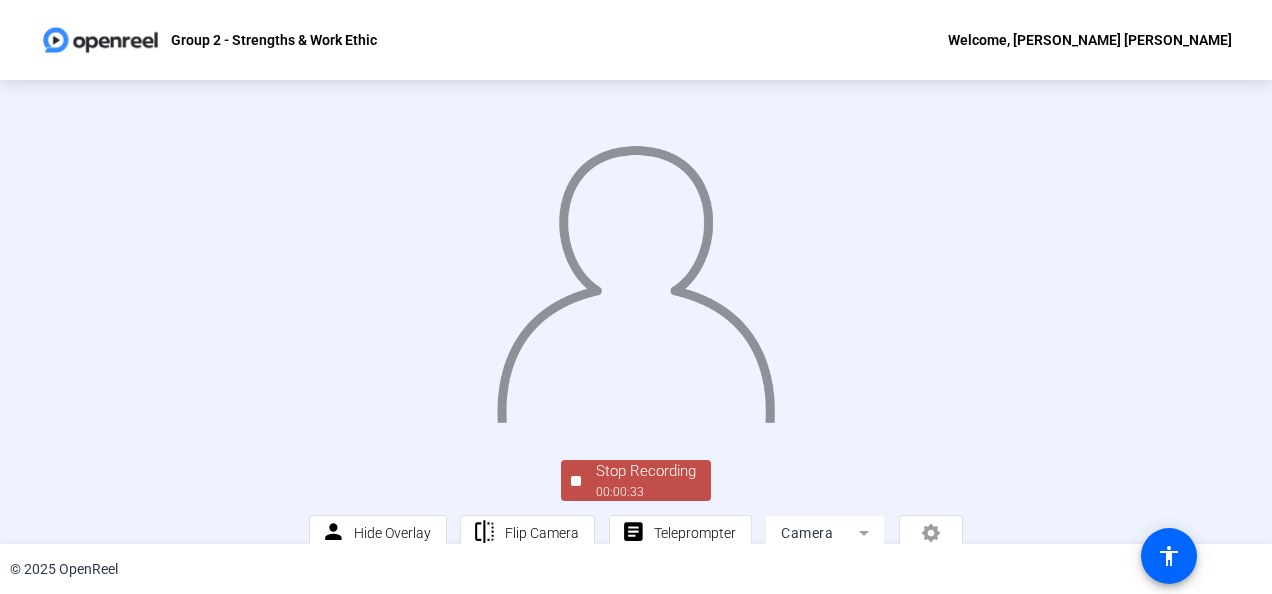 click 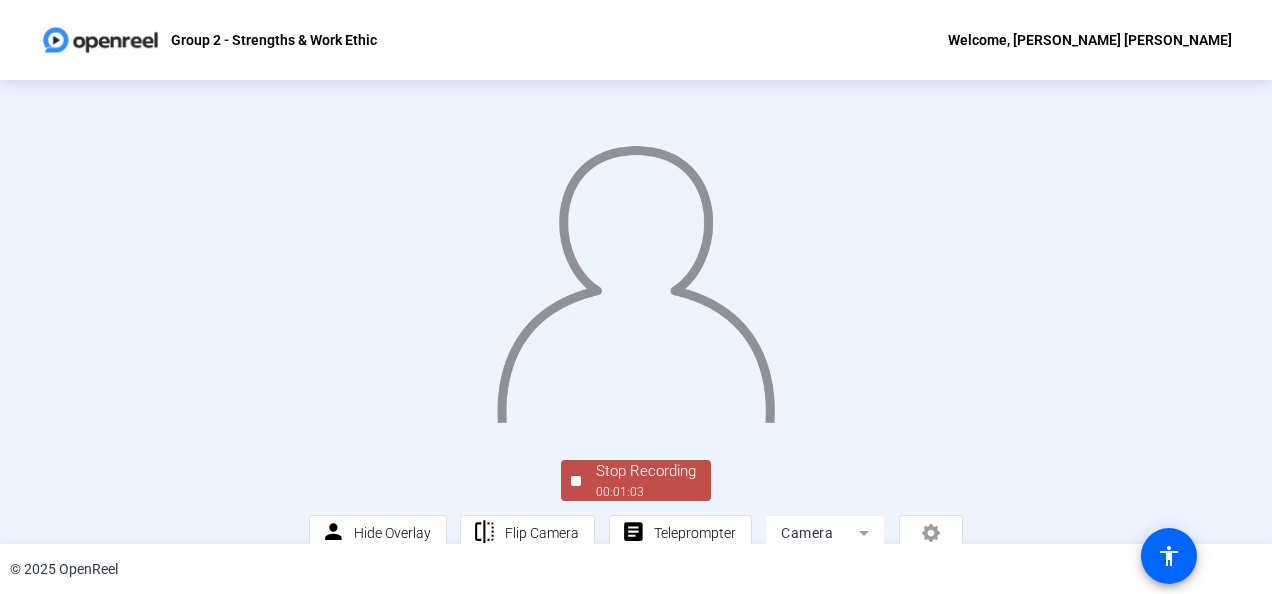 drag, startPoint x: 0, startPoint y: 489, endPoint x: 474, endPoint y: 166, distance: 573.5896 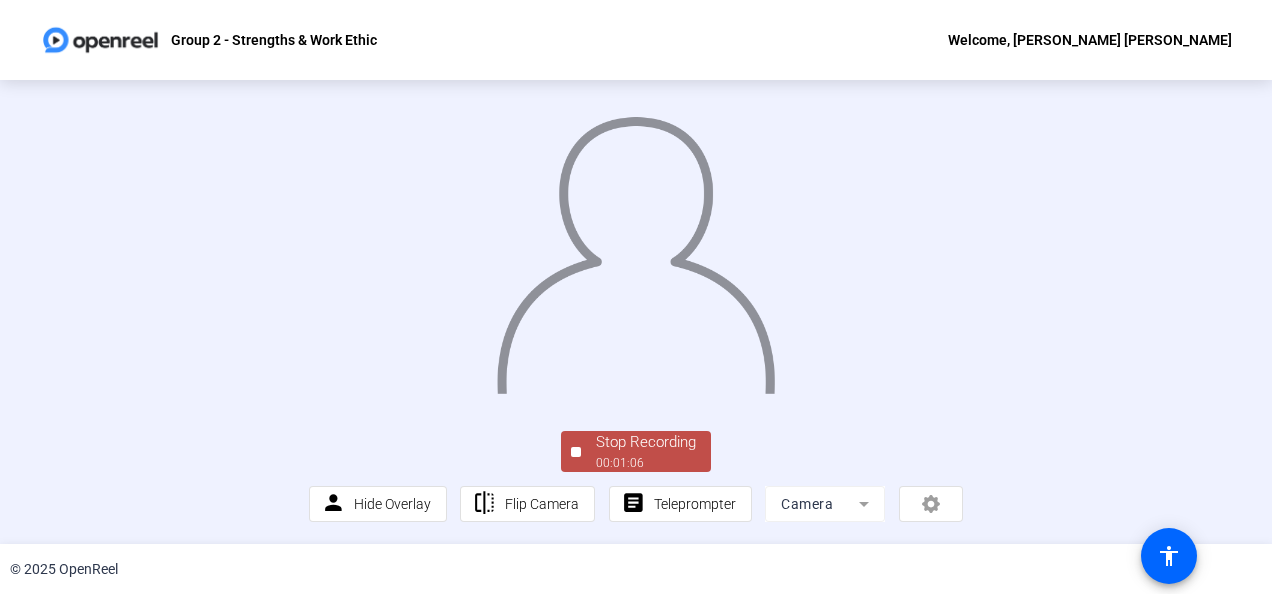 scroll, scrollTop: 146, scrollLeft: 0, axis: vertical 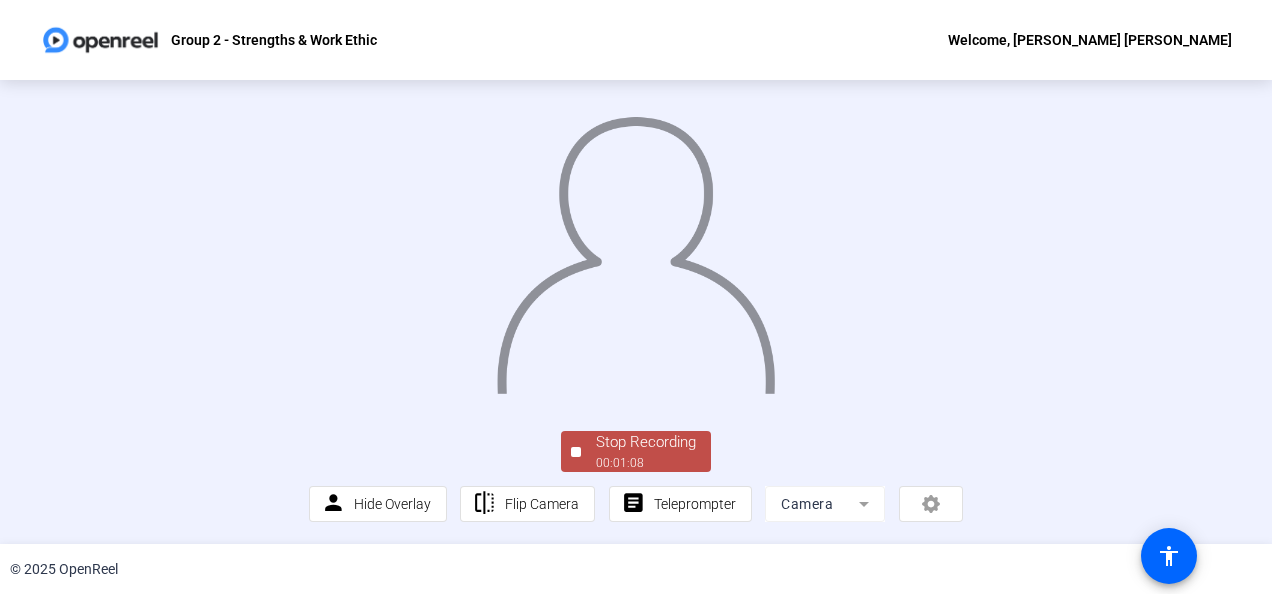 click on "Stop Recording  00:01:08" 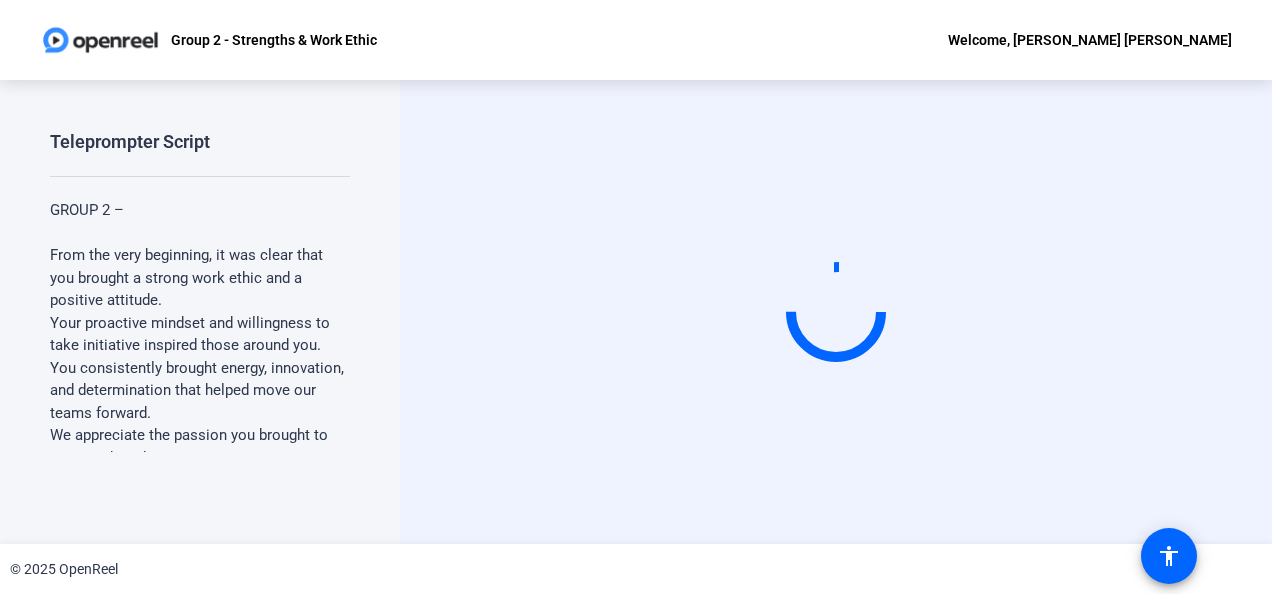 scroll, scrollTop: 0, scrollLeft: 0, axis: both 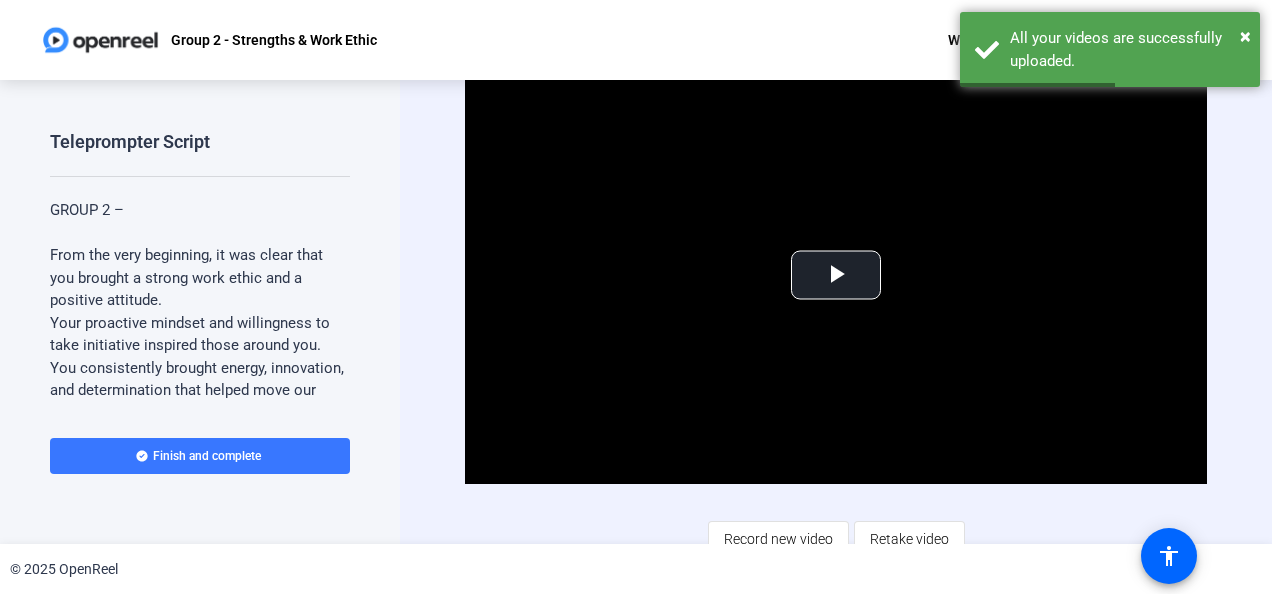 click on "Retake video" 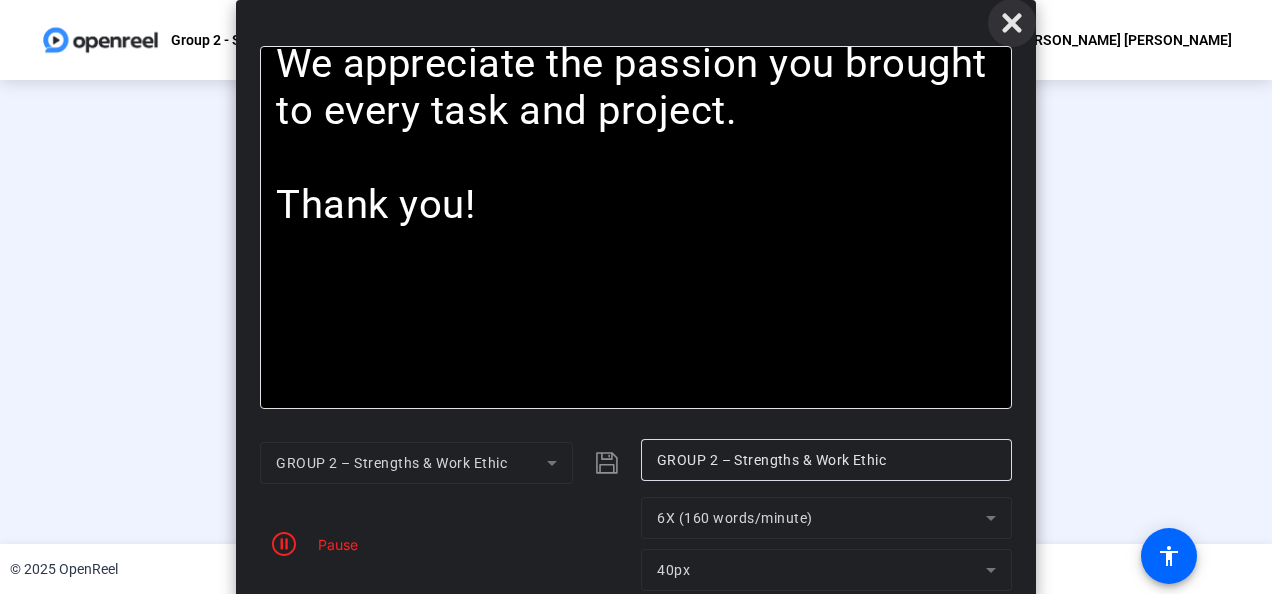 click 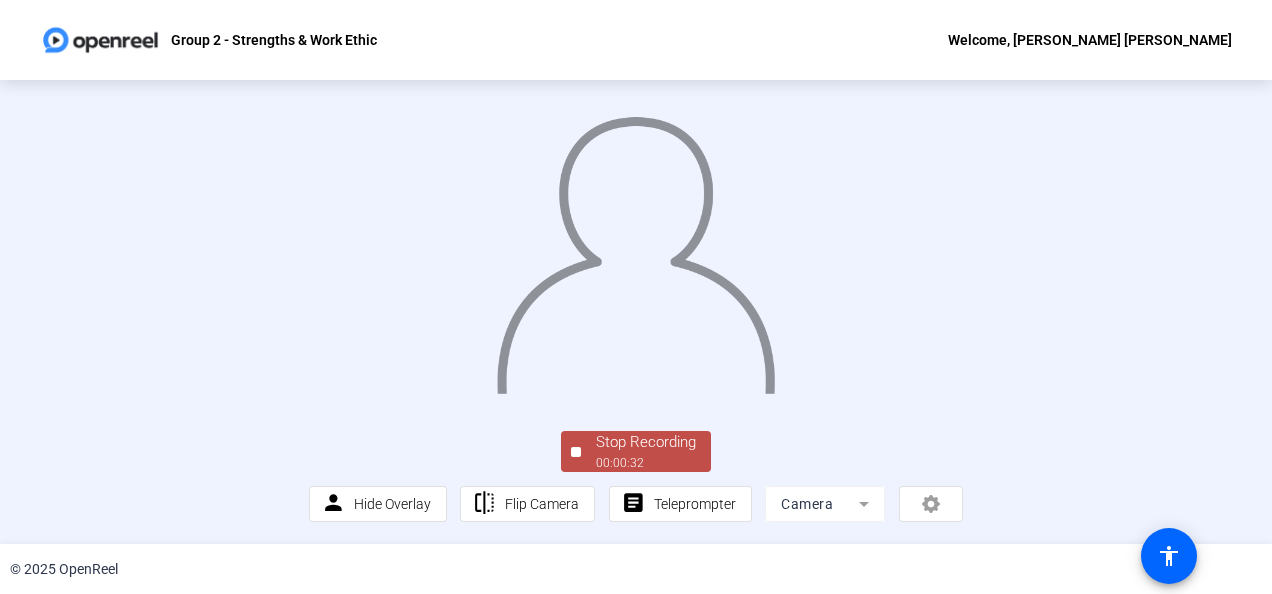 scroll, scrollTop: 146, scrollLeft: 0, axis: vertical 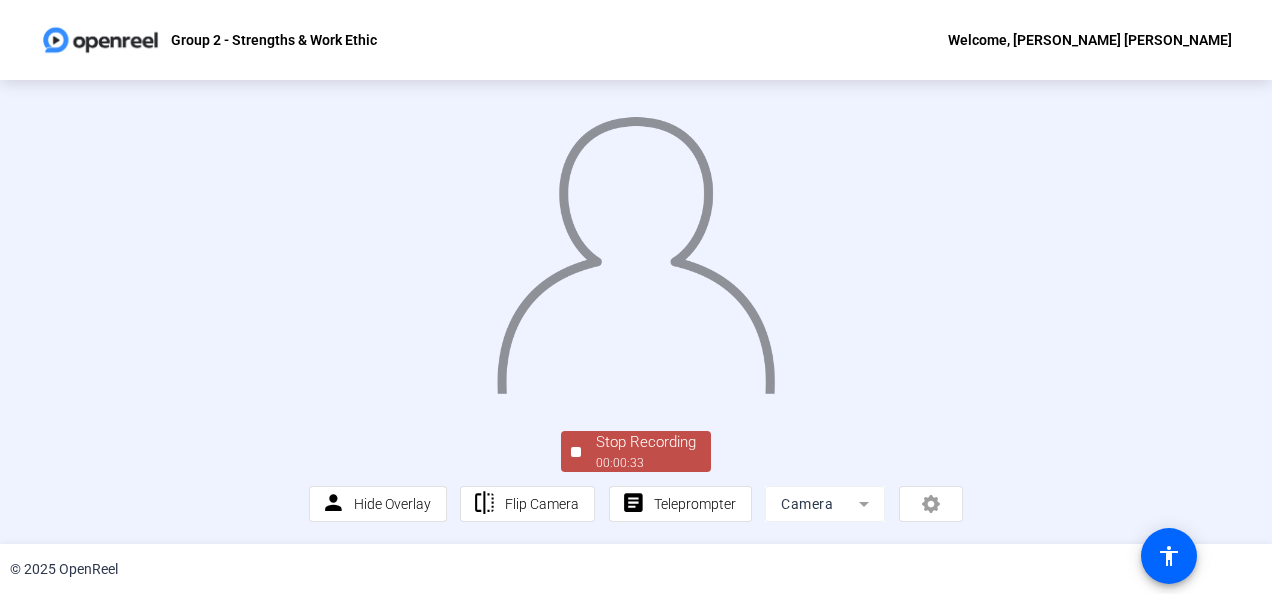 click on "Stop Recording" 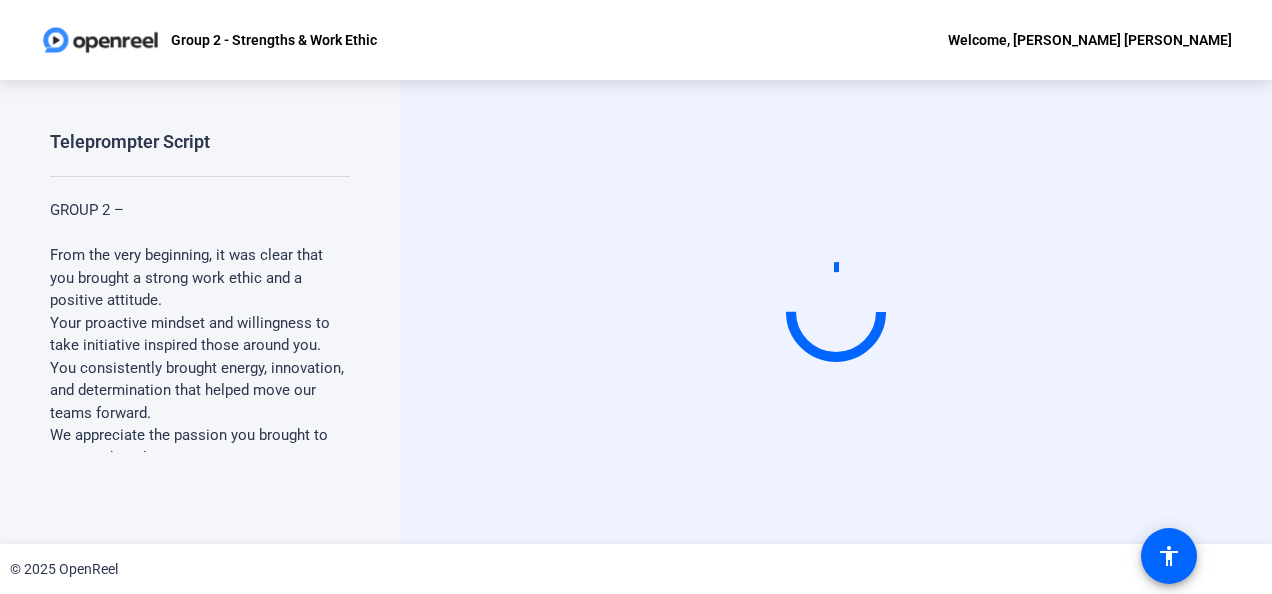 scroll, scrollTop: 0, scrollLeft: 0, axis: both 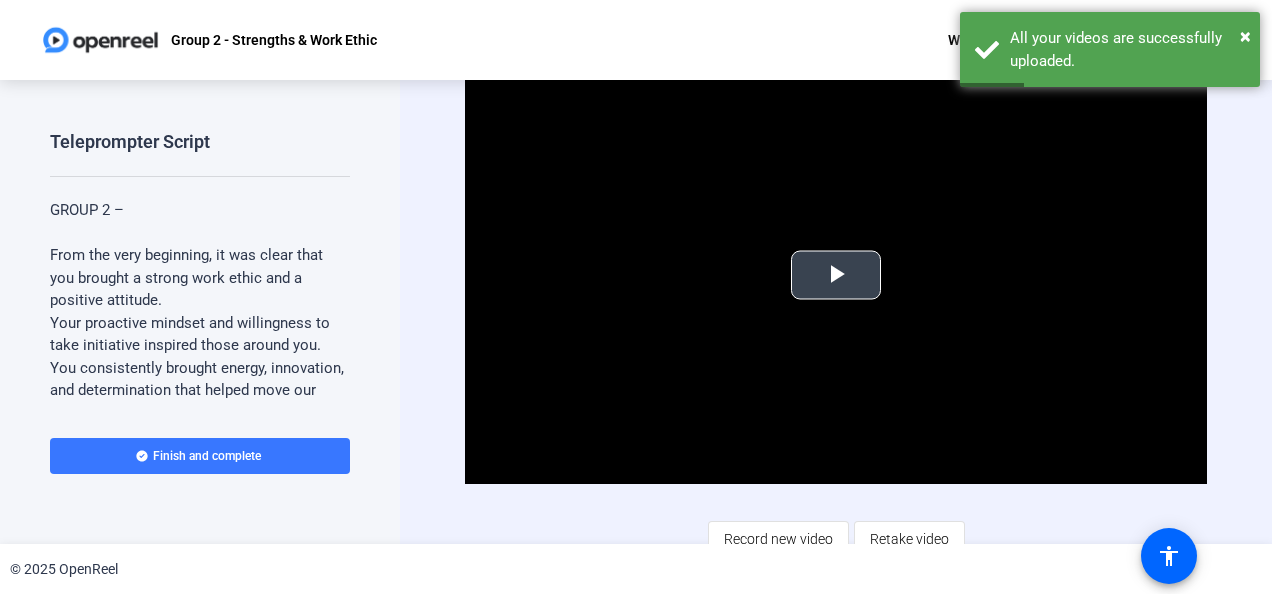 click at bounding box center [836, 275] 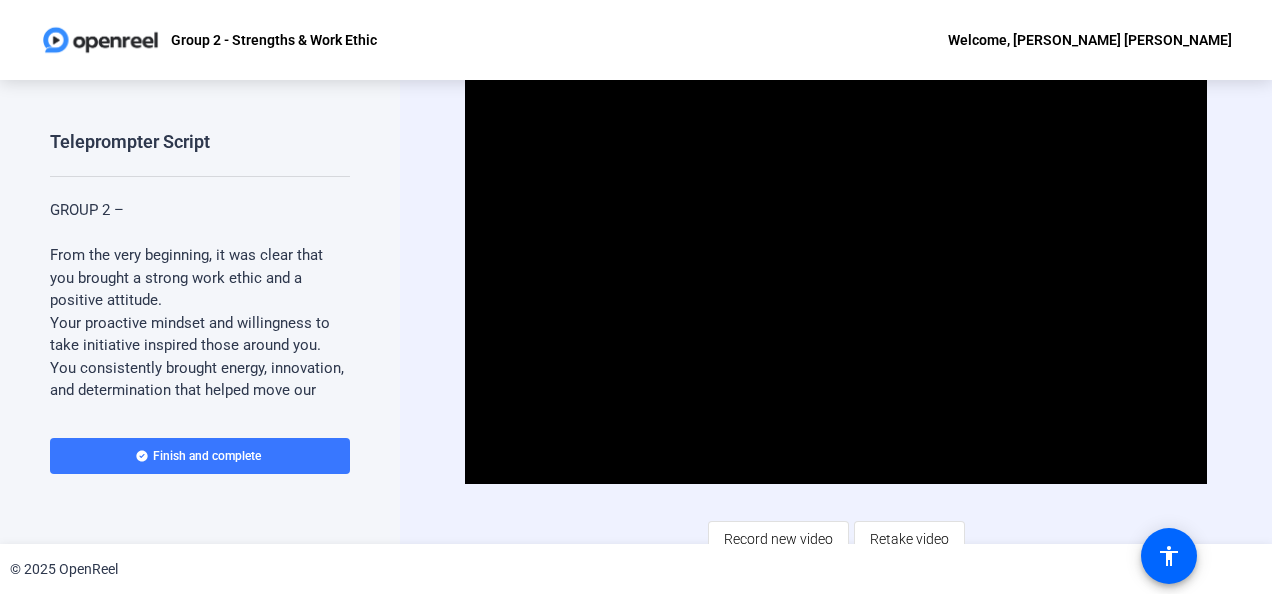 click on "Video Player is loading. Play Video Pause Mute Current Time  0:13 / Duration  0:33 Loaded :  100.00% 0:13 Stream Type  LIVE Seek to live, currently behind live LIVE Remaining Time  - 0:20   1x Playback Rate Chapters Chapters Descriptions descriptions off , selected Captions captions settings , opens captions settings dialog captions off , selected Audio Track Picture-in-Picture Fullscreen This is a modal window. Beginning of dialog window. Escape will cancel and close the window. Text Color White Black [PERSON_NAME] Blue Yellow Magenta Cyan Transparency Opaque Semi-Transparent Background Color Black White [PERSON_NAME] Blue Yellow Magenta Cyan Transparency Opaque Semi-Transparent Transparent Window Color Black White [PERSON_NAME] Blue Yellow Magenta Cyan Transparency Transparent Semi-Transparent Opaque Font Size 50% 75% 100% 125% 150% 175% 200% 300% 400% Text Edge Style None Raised Depressed Uniform Dropshadow Font Family Proportional Sans-Serif Monospace Sans-Serif Proportional Serif Monospace Serif Casual Script" 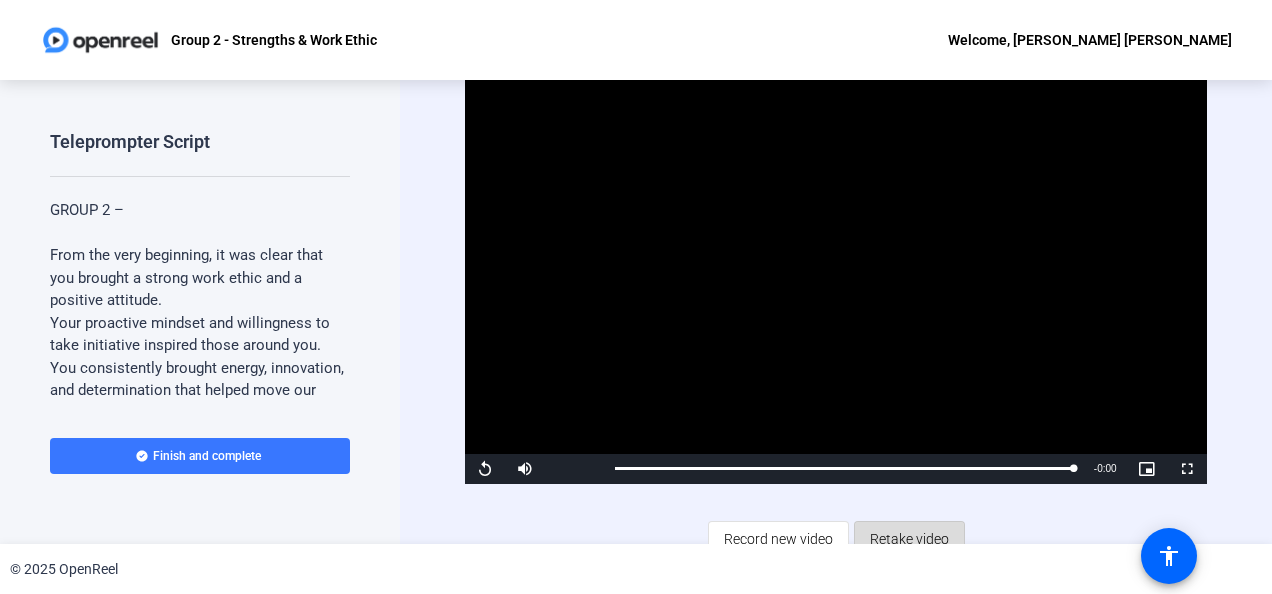 click on "Retake video" 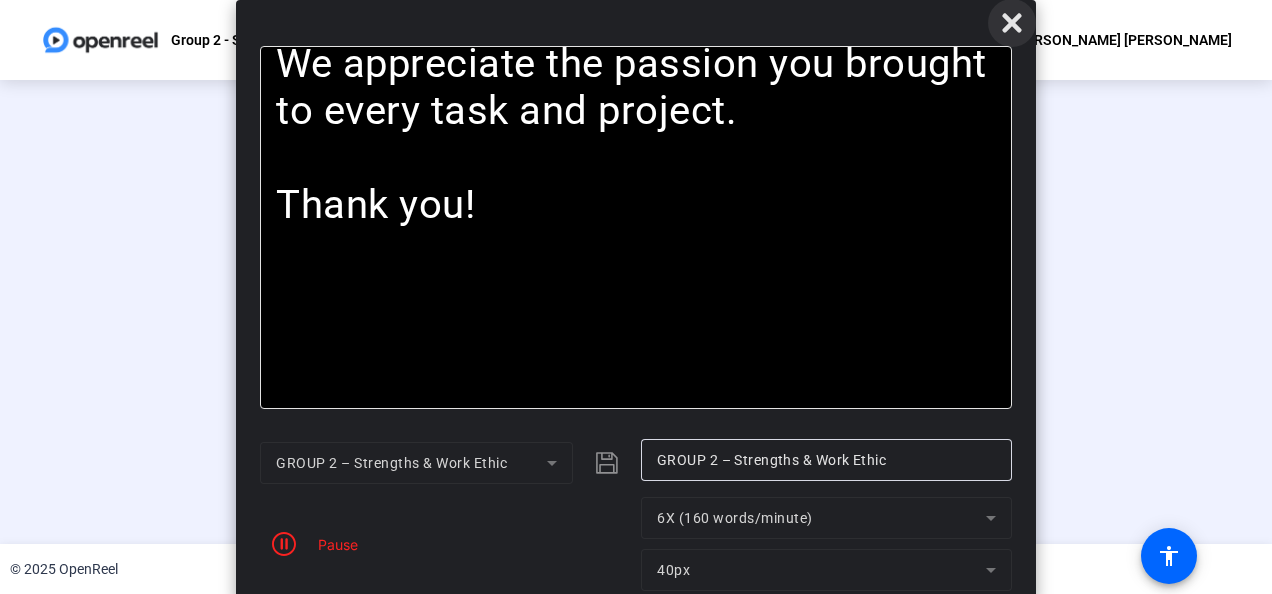 click 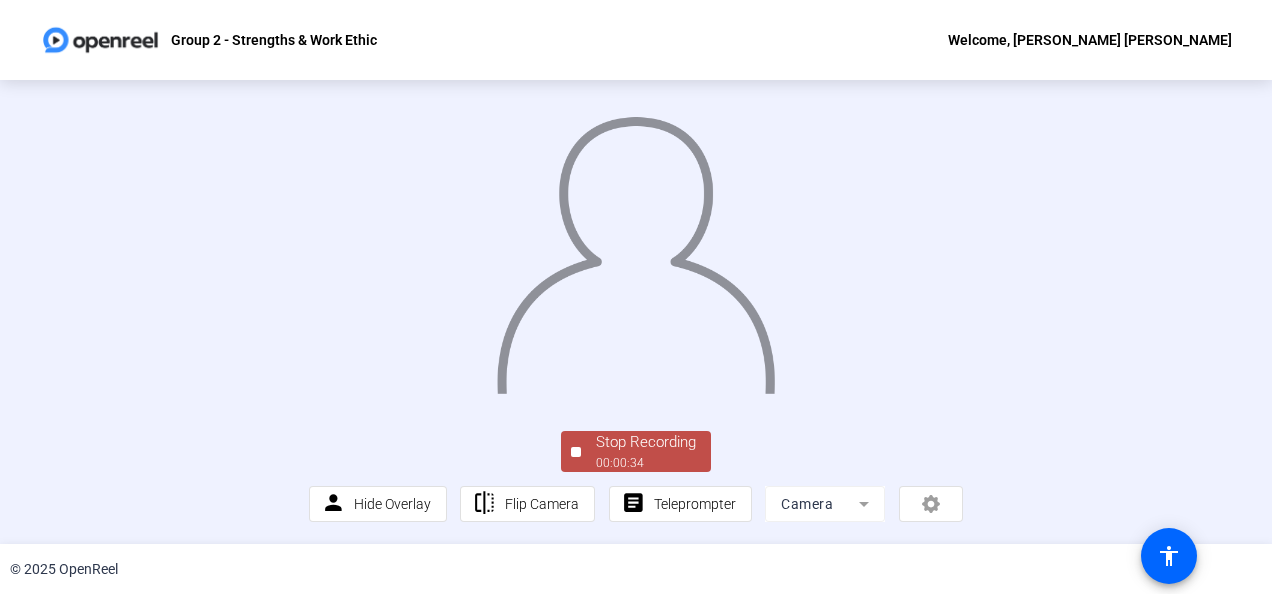 scroll, scrollTop: 146, scrollLeft: 0, axis: vertical 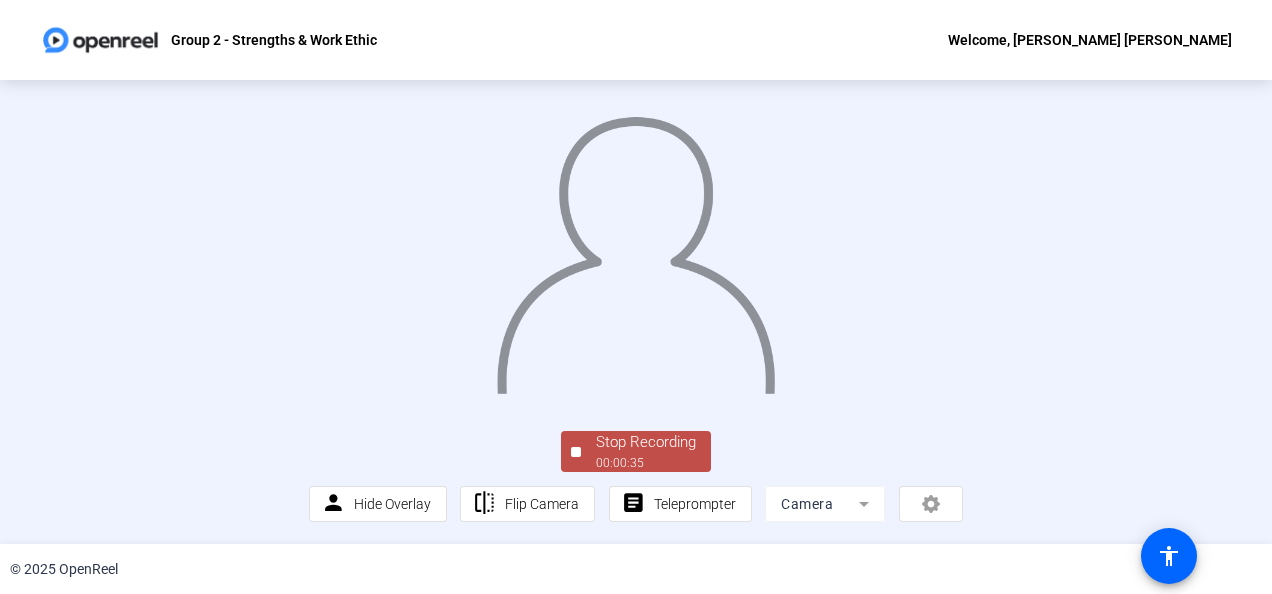 click on "Stop Recording" 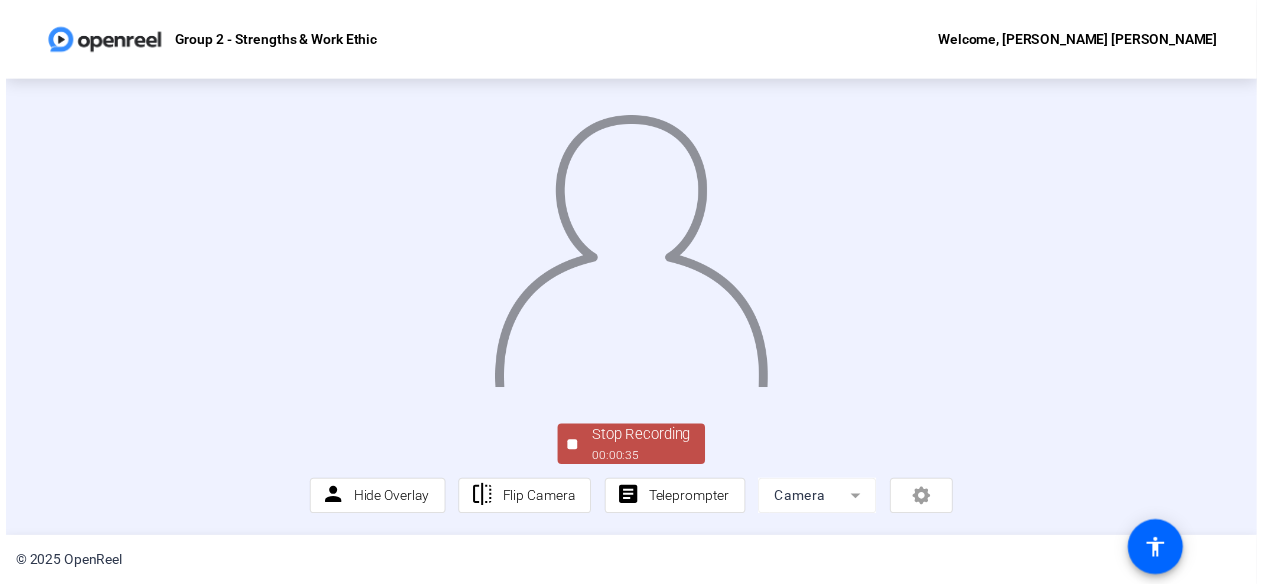 scroll, scrollTop: 0, scrollLeft: 0, axis: both 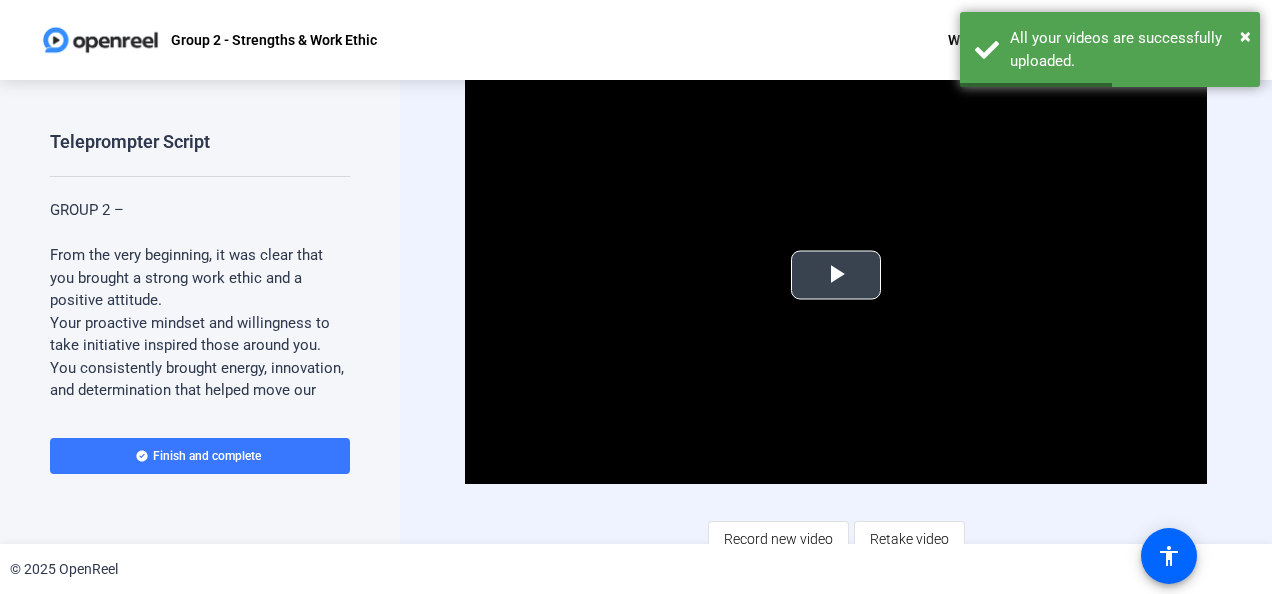 click at bounding box center [836, 275] 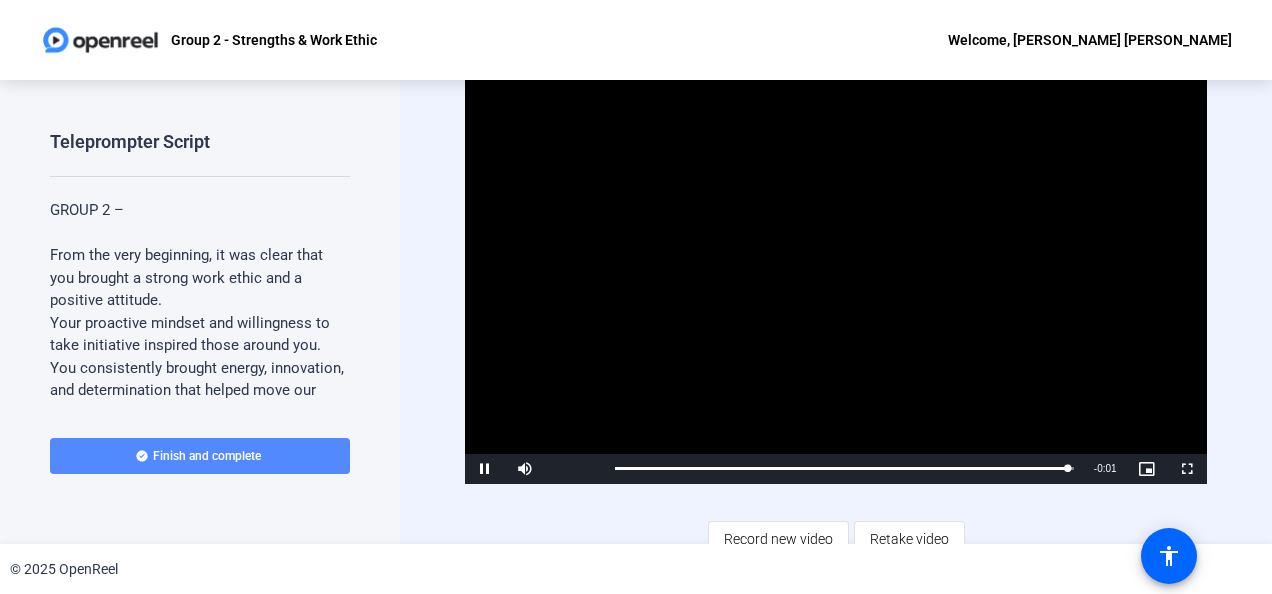 click 